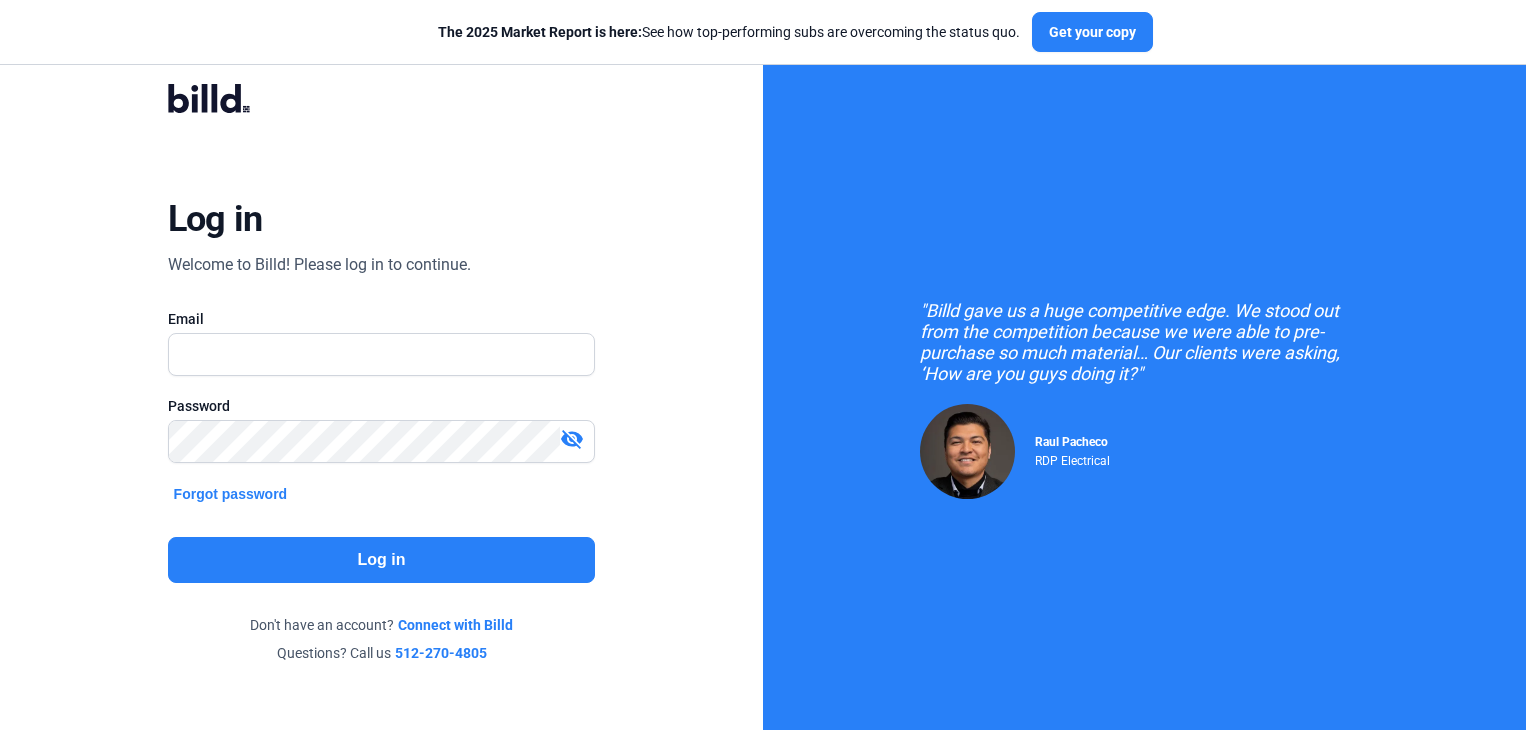 scroll, scrollTop: 0, scrollLeft: 0, axis: both 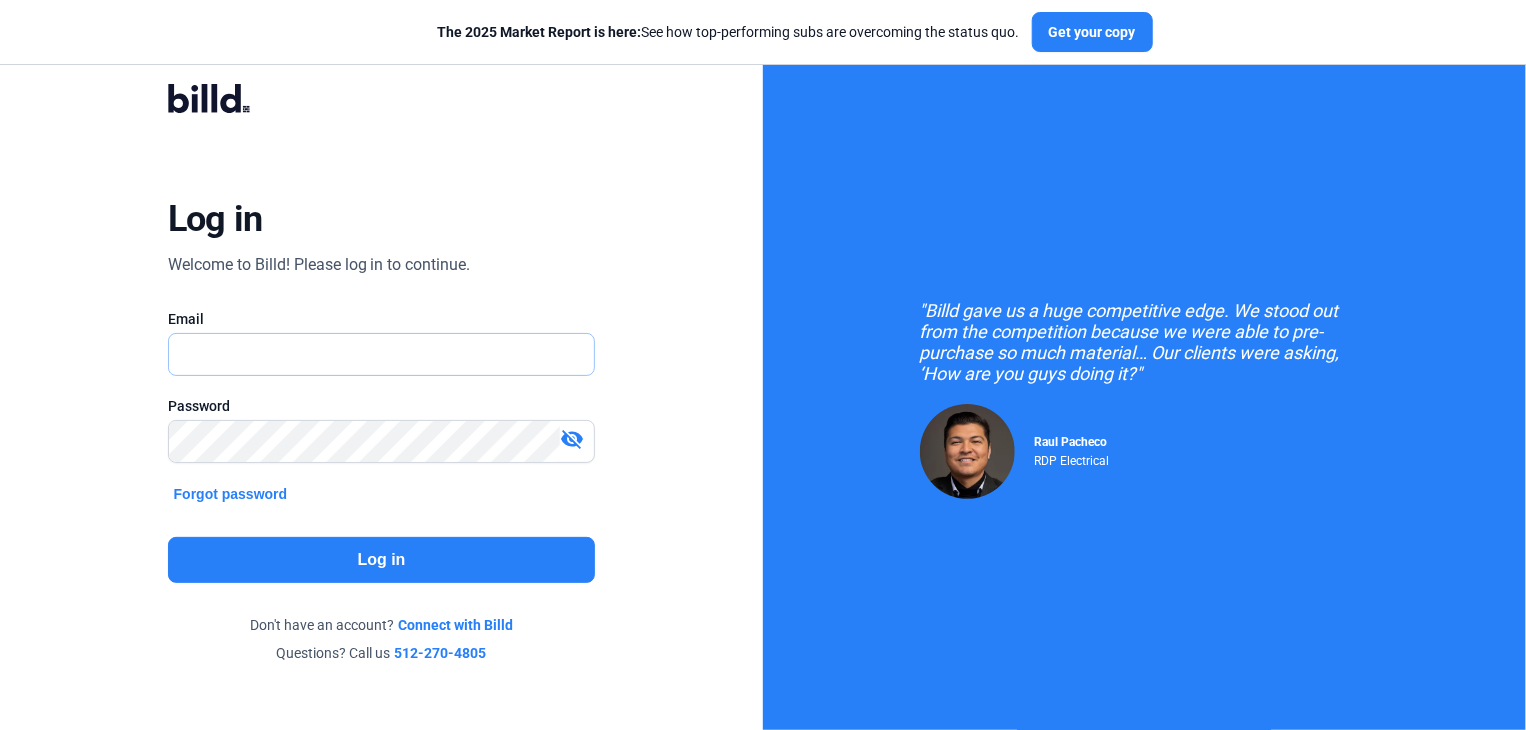 type on "accounting@[DOMAIN].com" 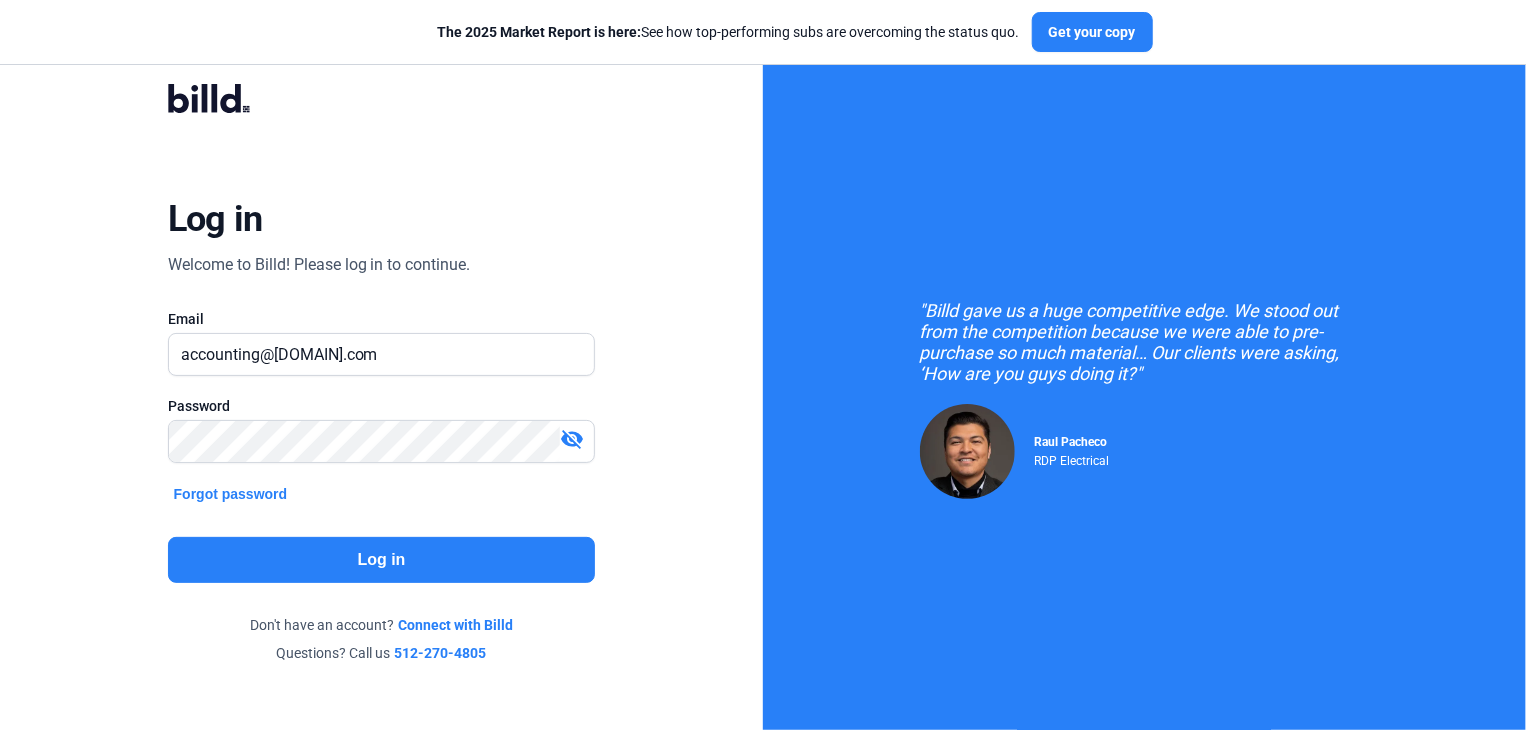 click on "accounting@[DOMAIN].com" at bounding box center [371, 354] 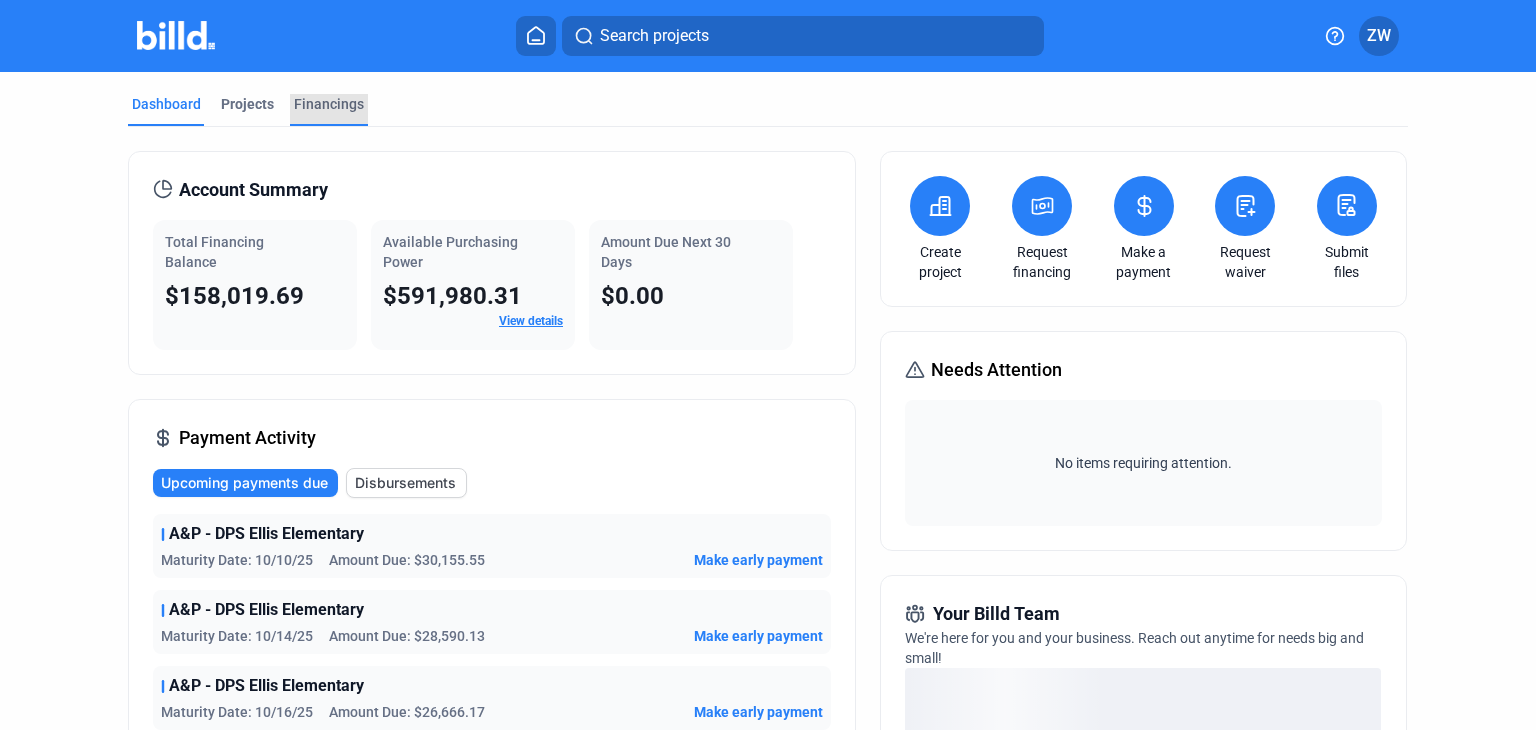 click on "Financings" at bounding box center [329, 104] 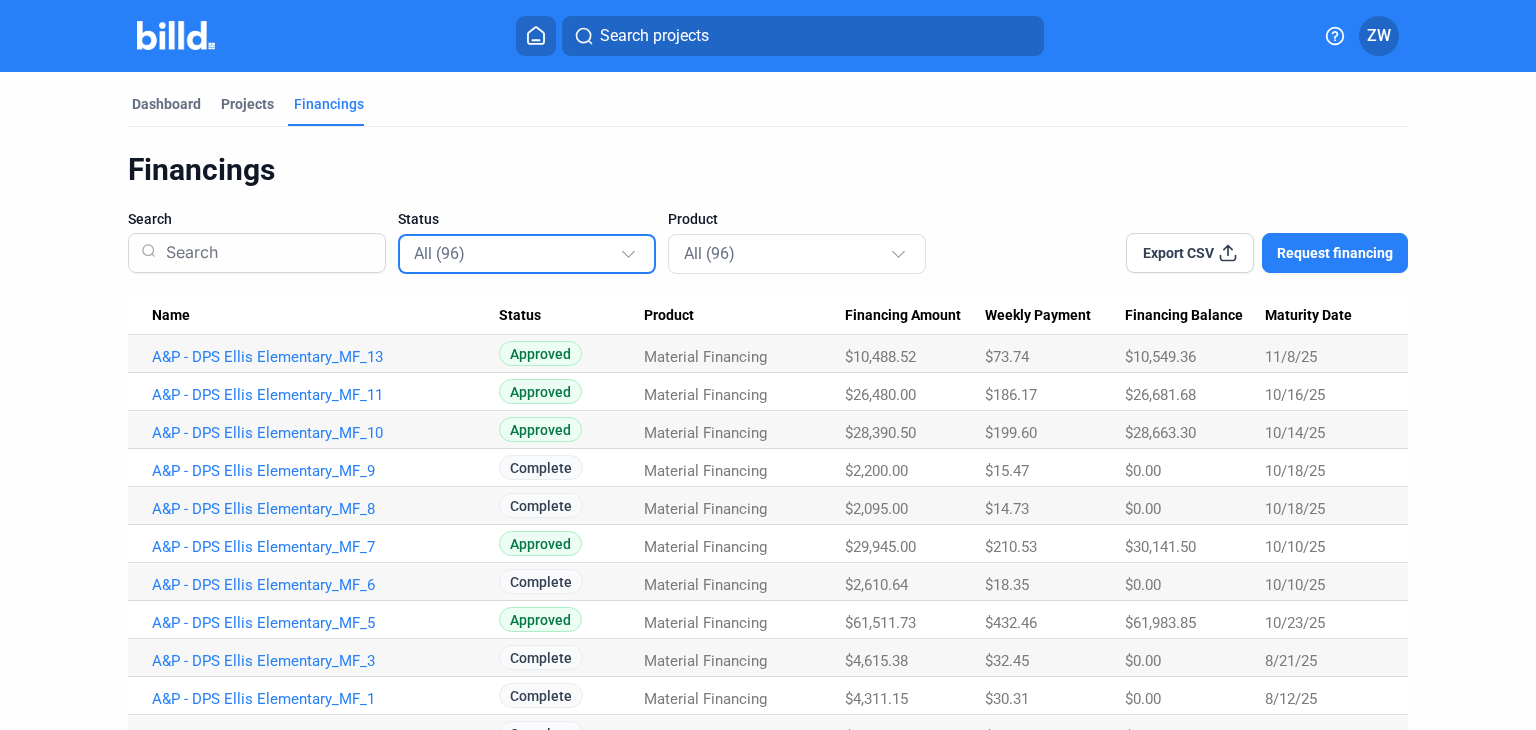 click on "All (96)" at bounding box center [517, 253] 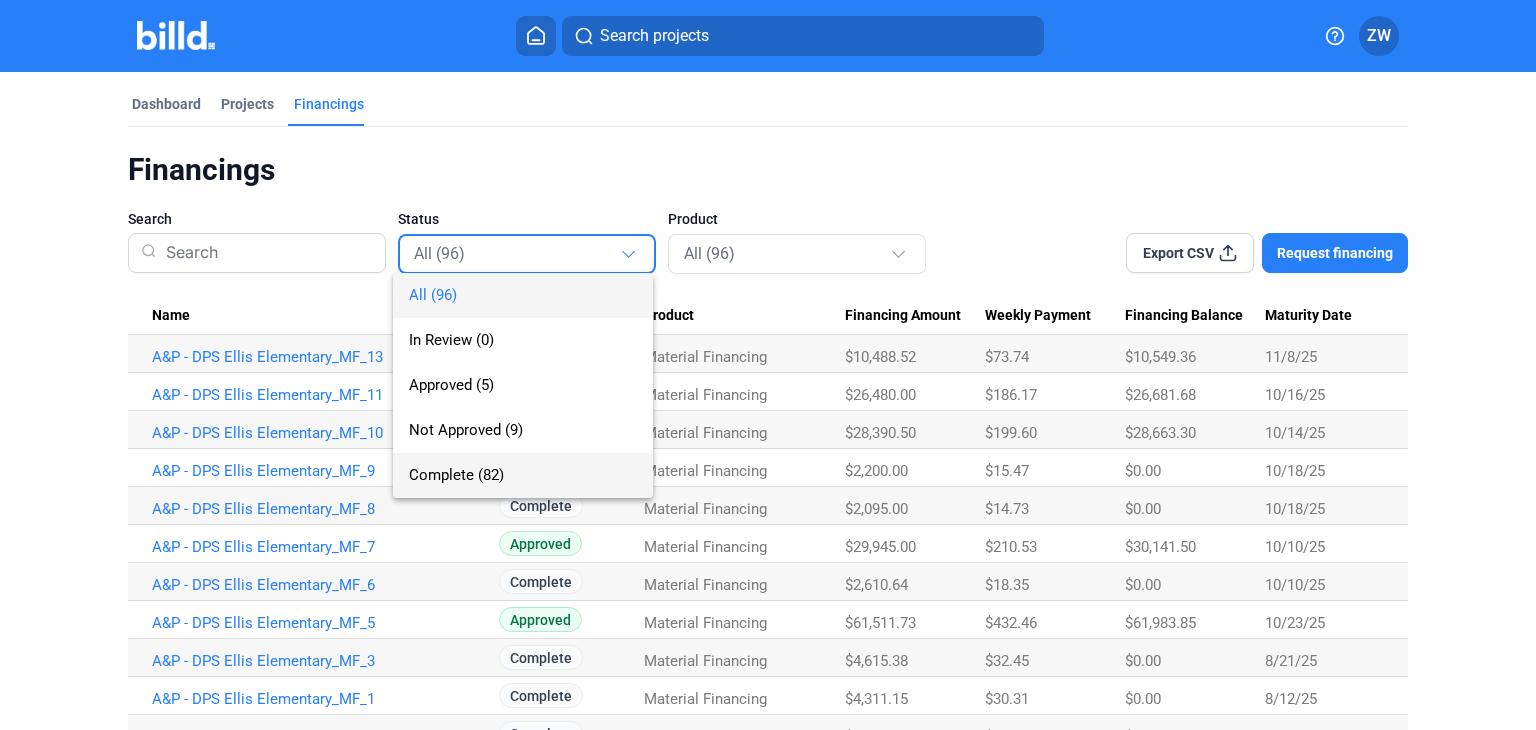 click on "Complete (82)" at bounding box center (456, 475) 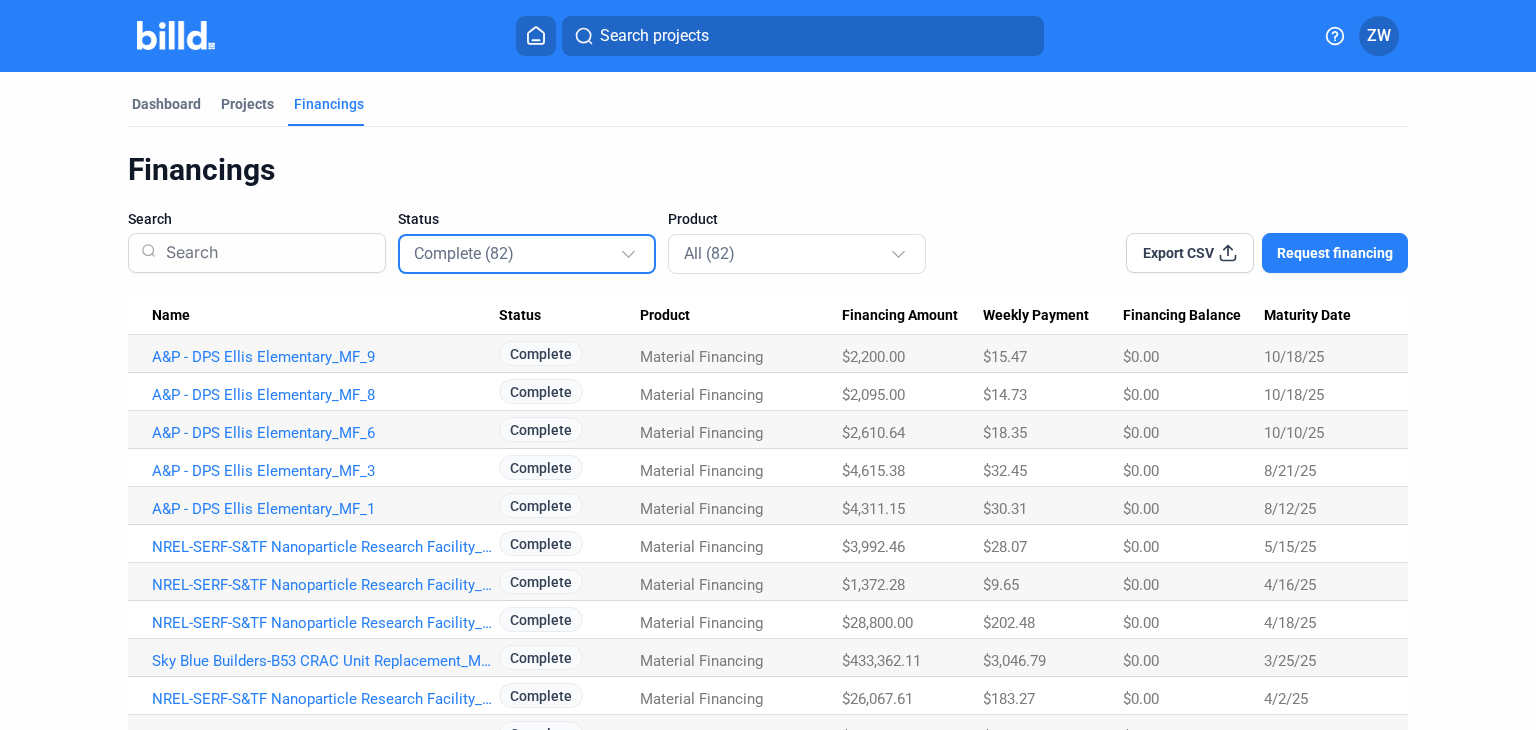 click on "Maturity Date" at bounding box center [1307, 316] 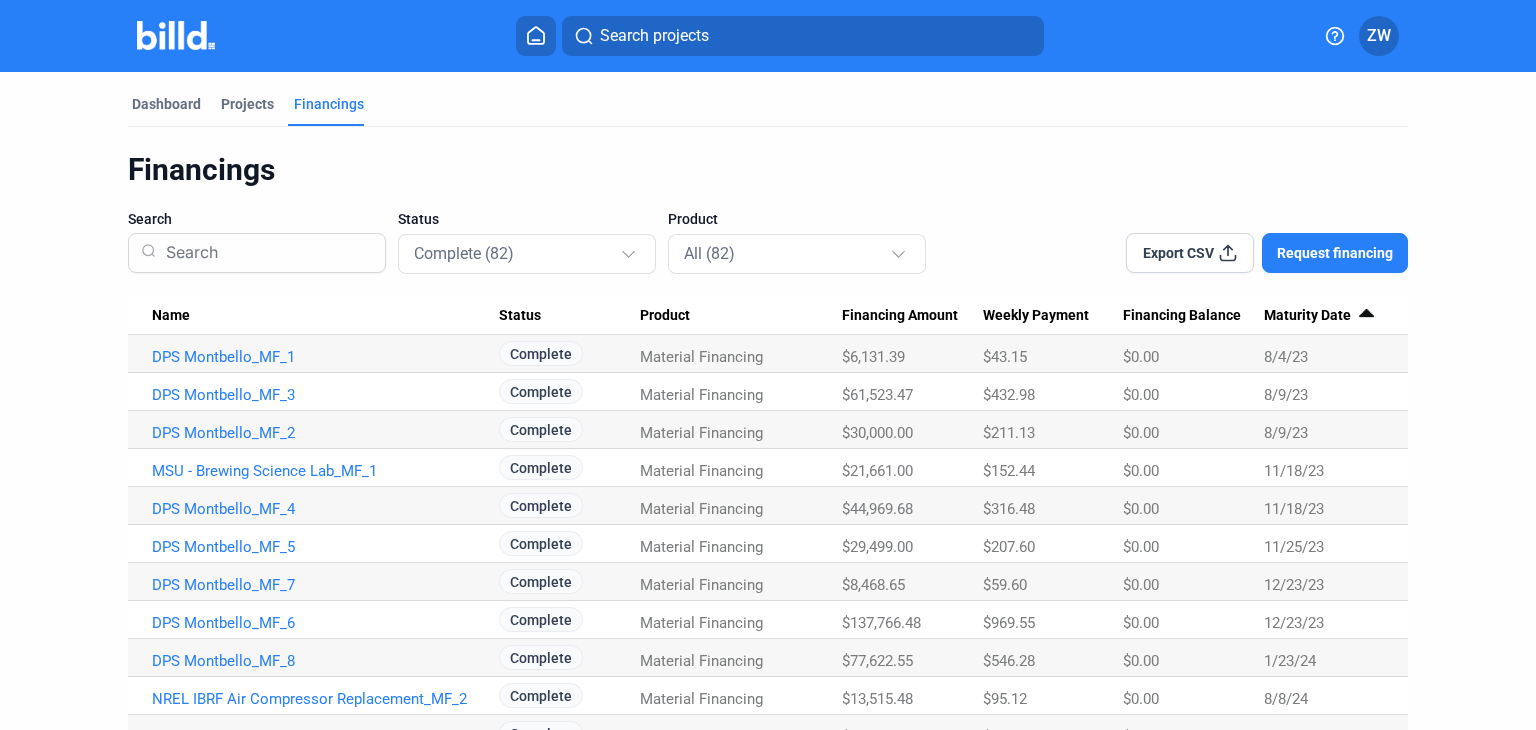 click on "Maturity Date" at bounding box center [1307, 316] 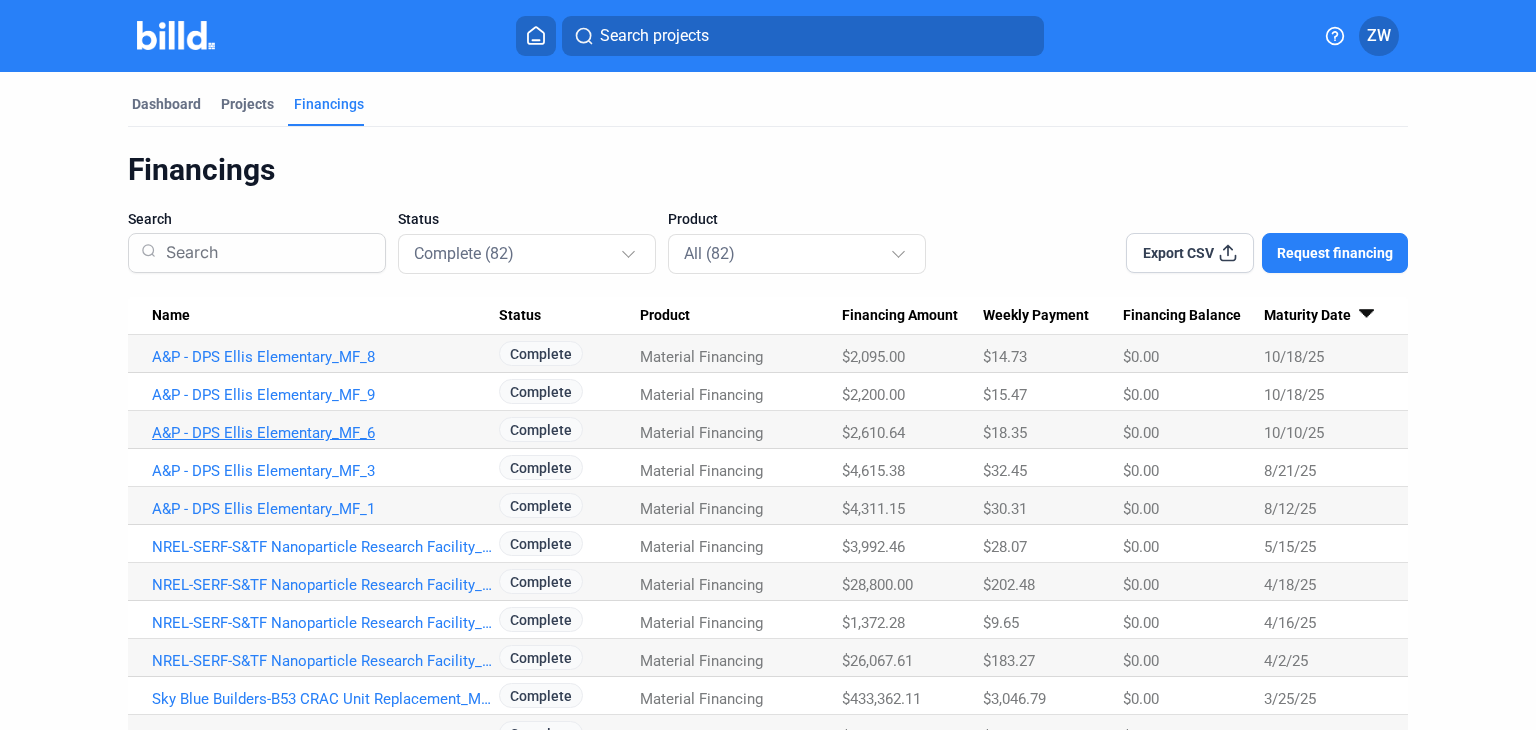 click on "A&P - DPS Ellis Elementary_MF_6" at bounding box center (325, 357) 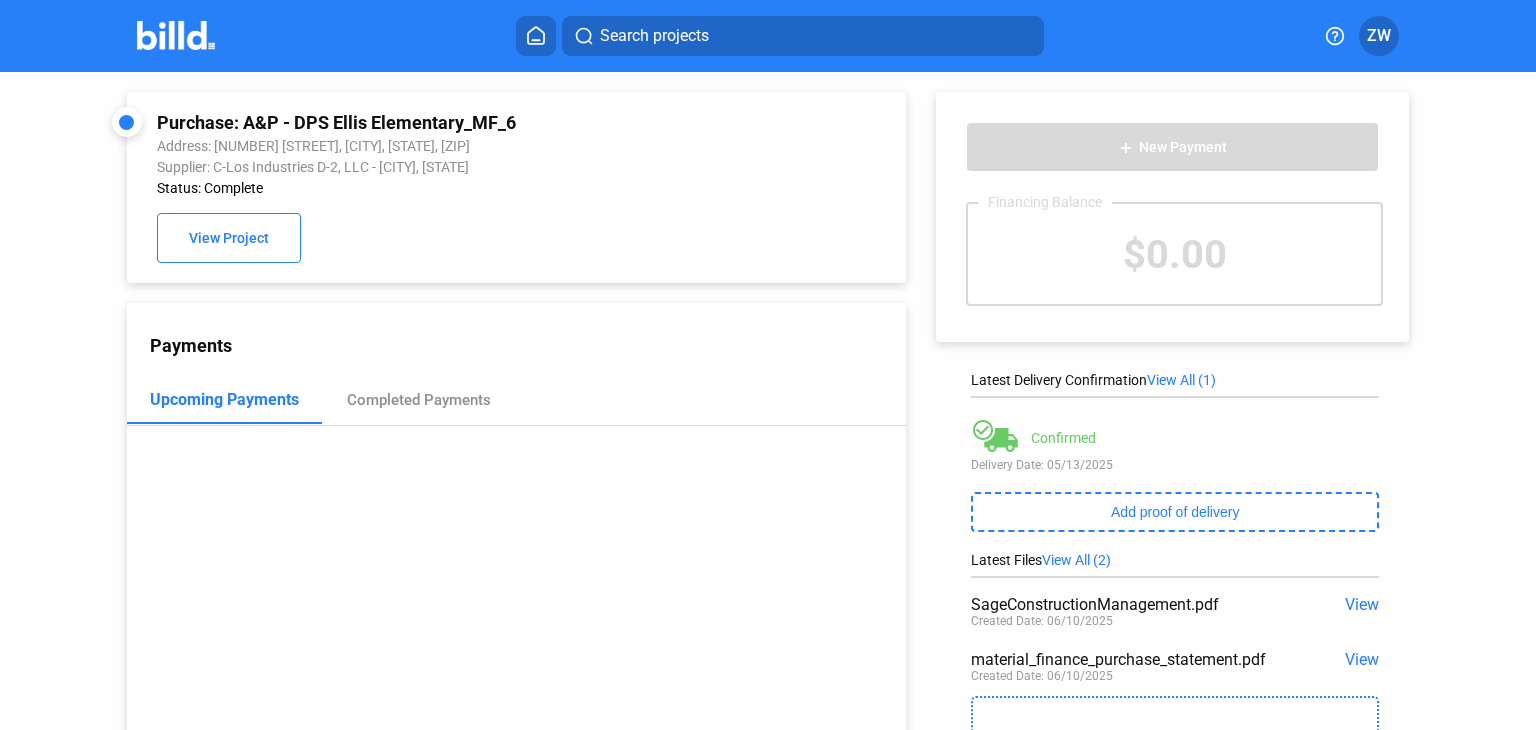 click on "View" 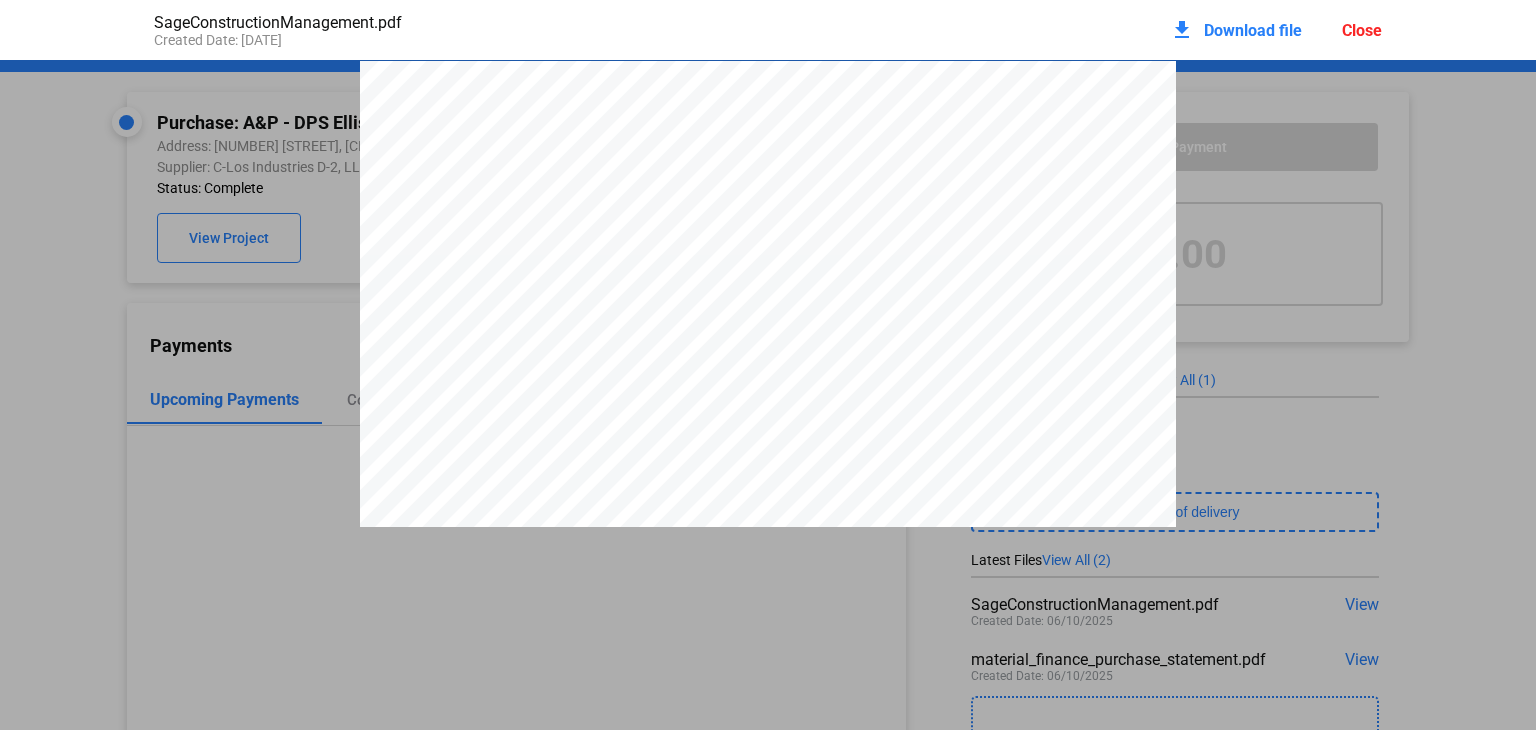 scroll, scrollTop: 10, scrollLeft: 0, axis: vertical 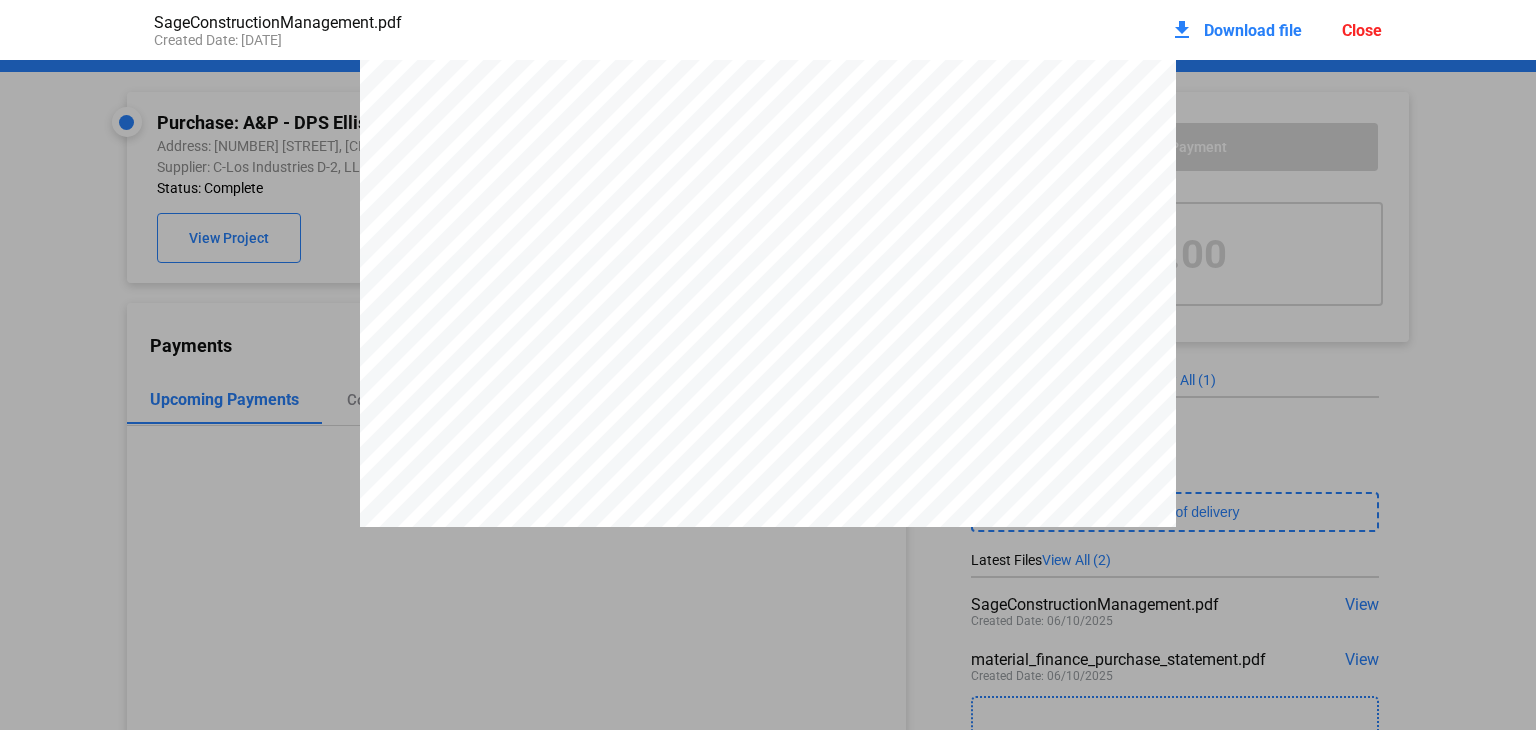 click at bounding box center [768, 579] 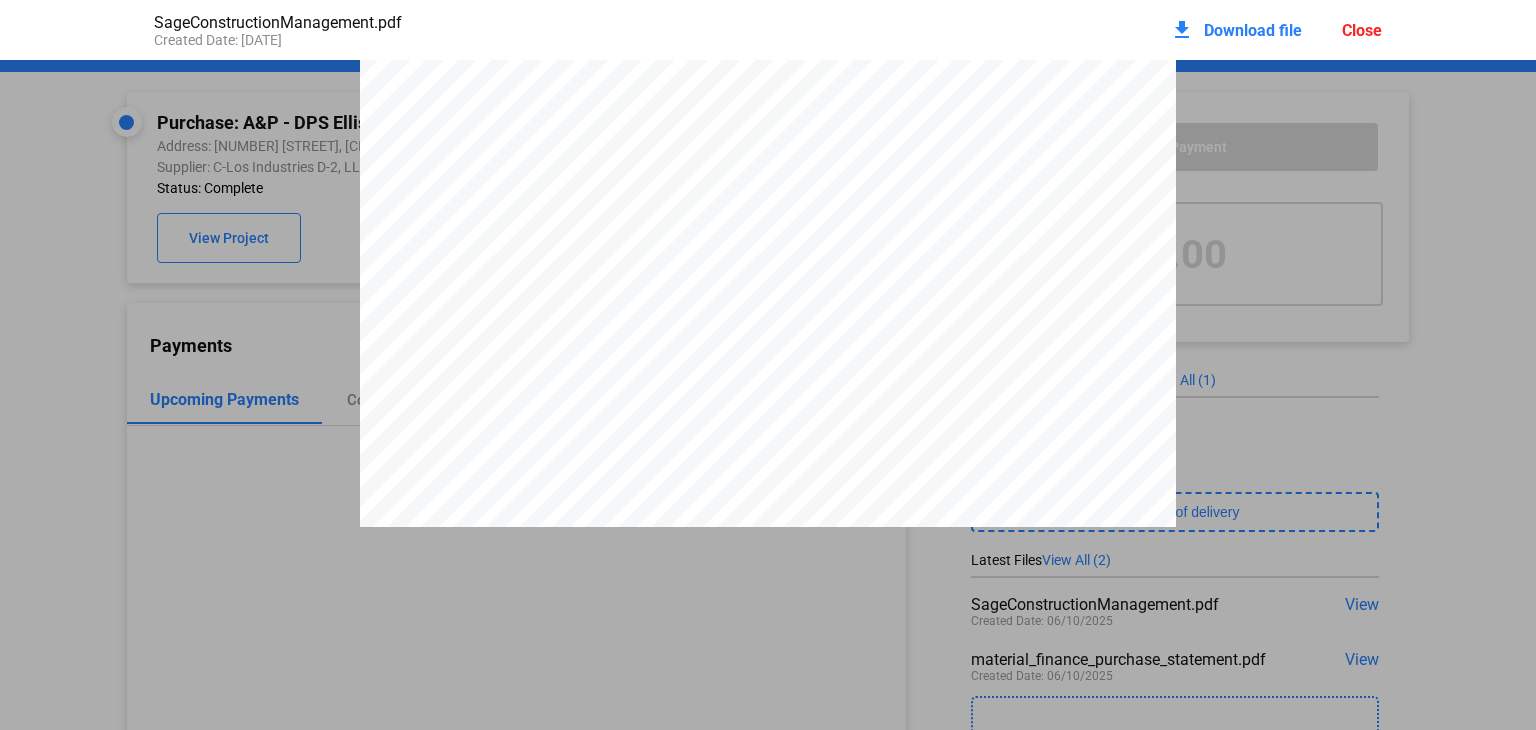 scroll, scrollTop: 0, scrollLeft: 0, axis: both 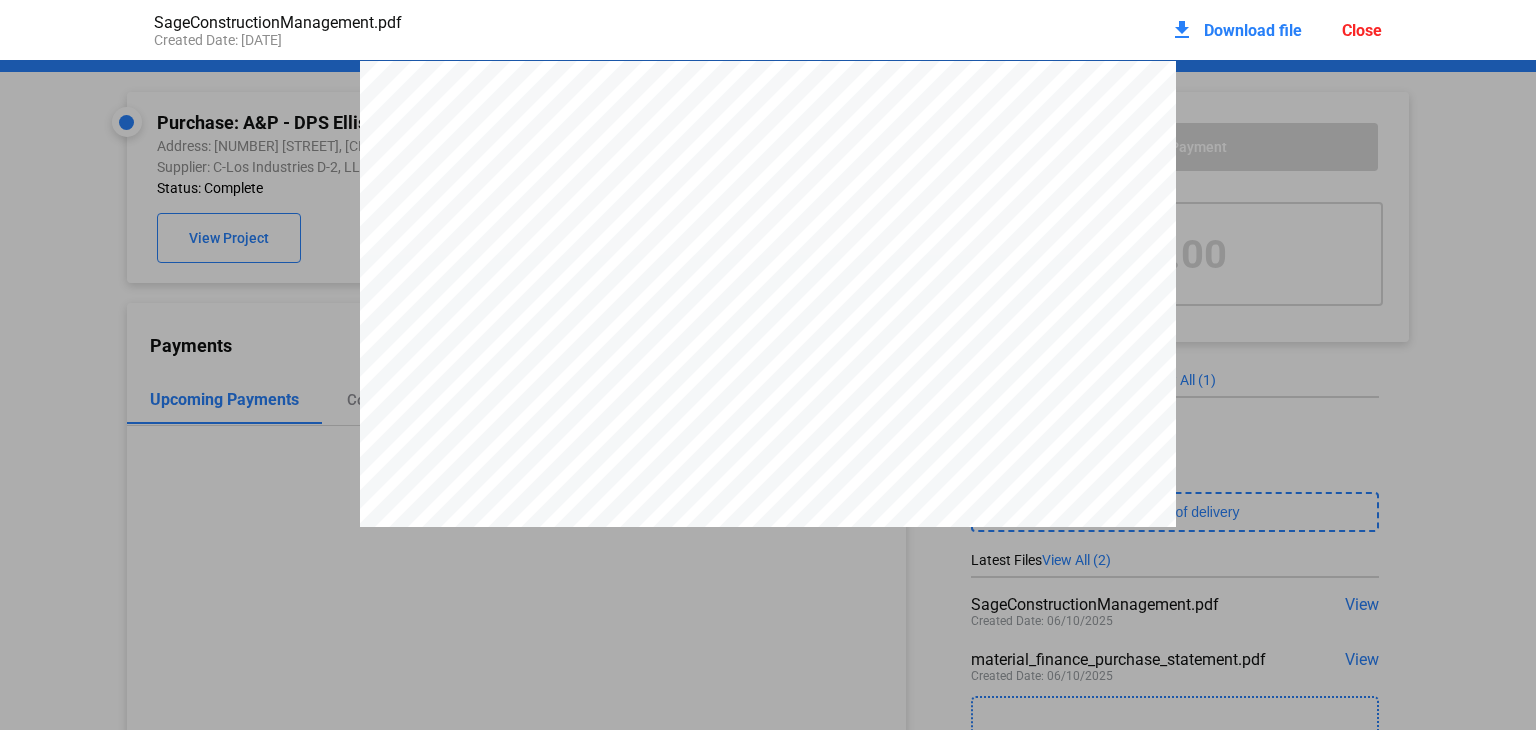 click on "Close" at bounding box center [1362, 30] 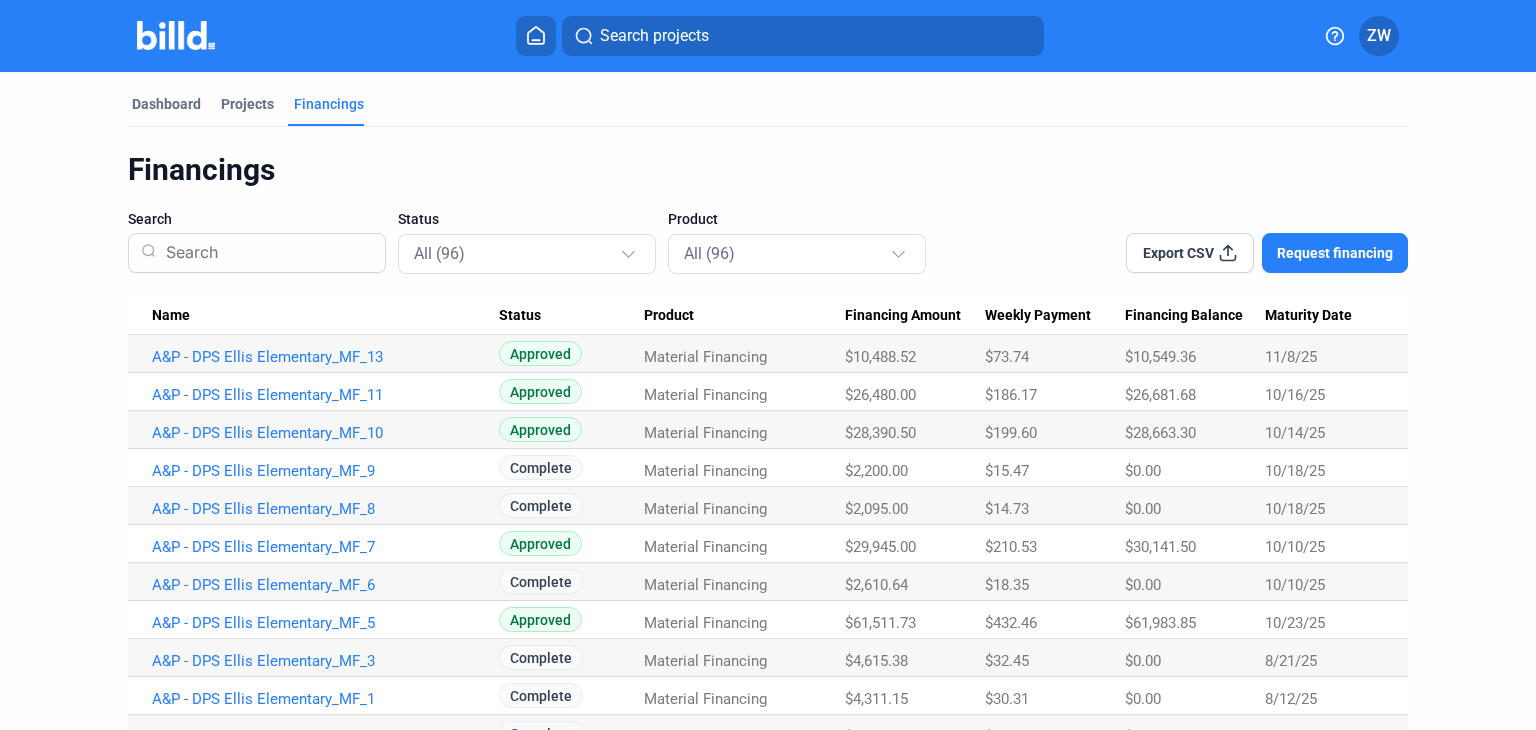click on "Maturity Date" at bounding box center [1308, 316] 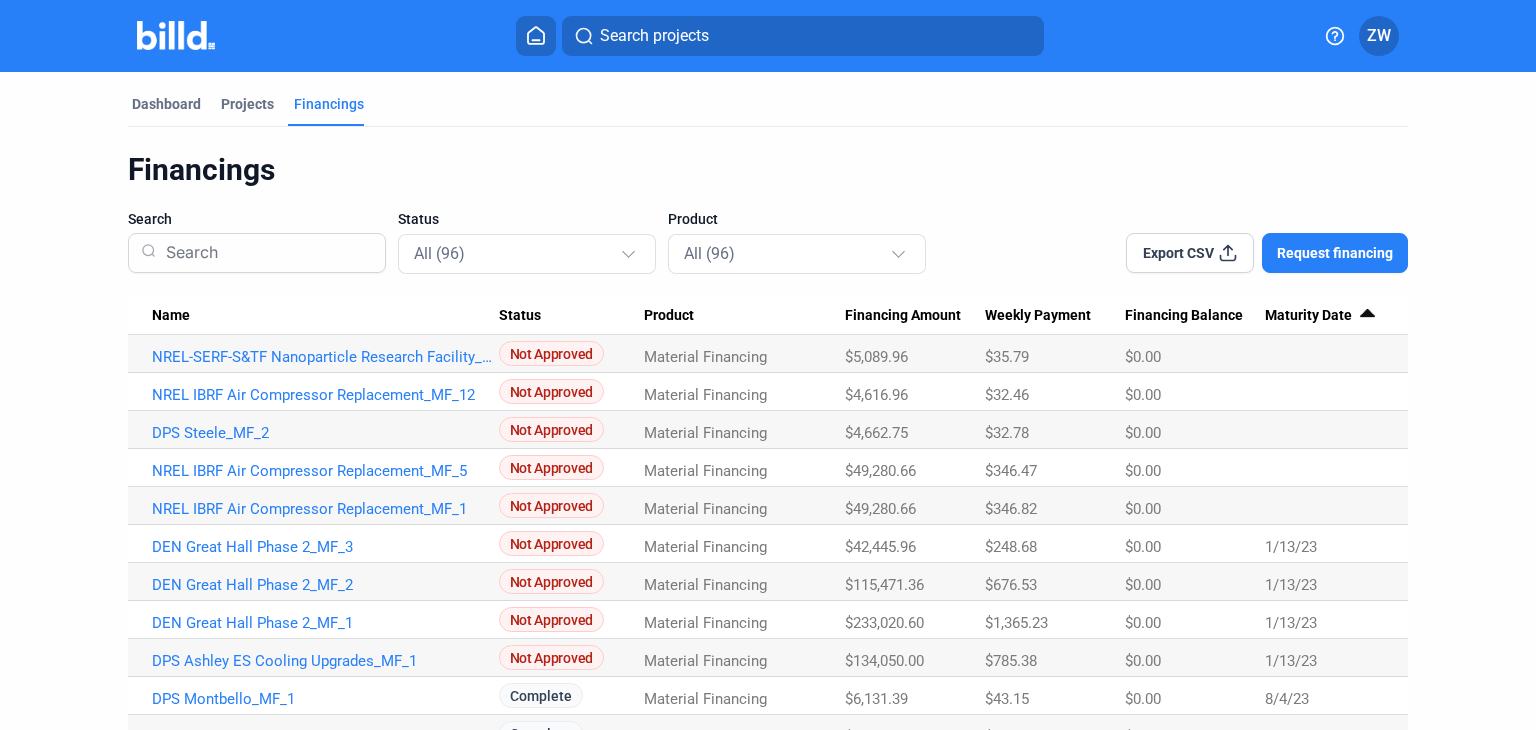 click on "Maturity Date" at bounding box center [1308, 316] 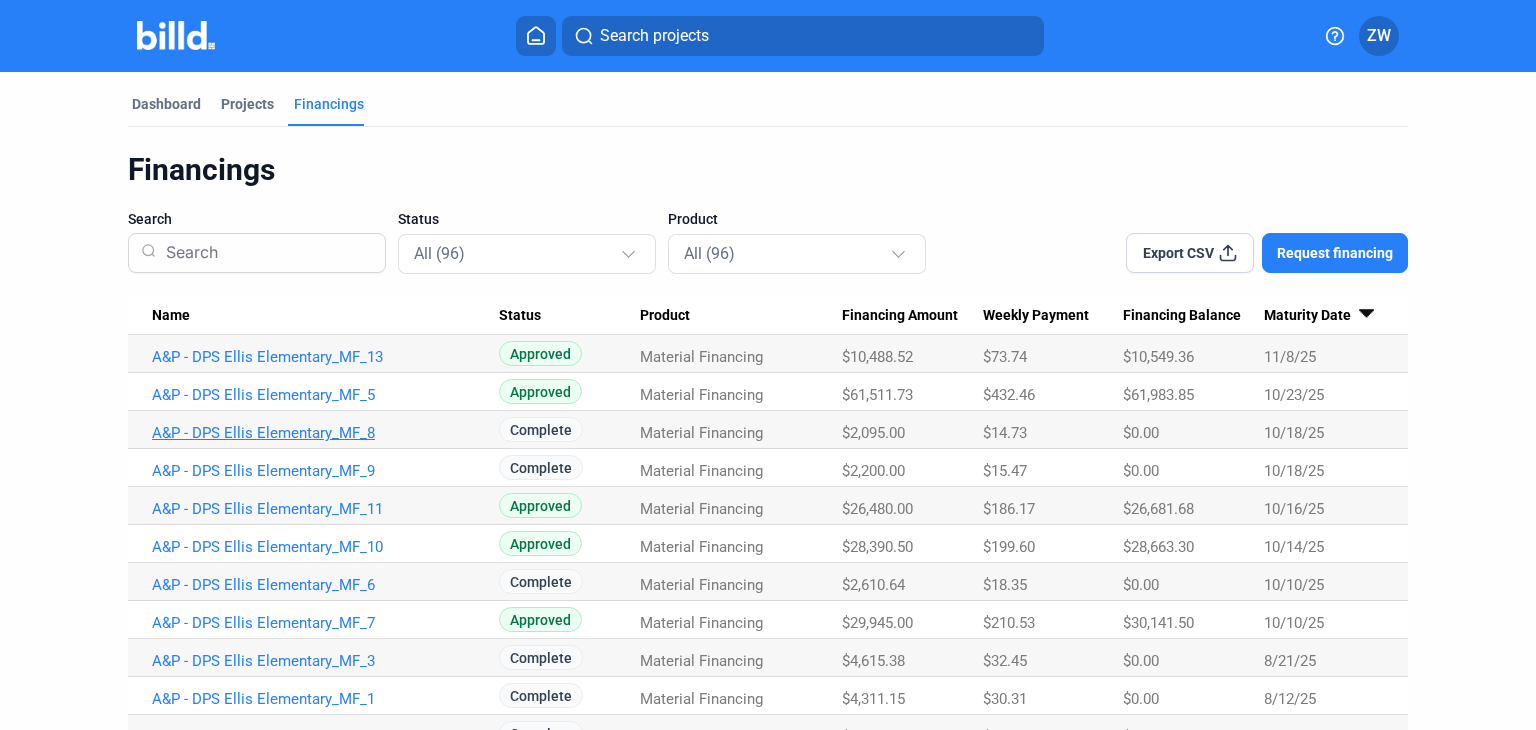 click on "A&P - DPS Ellis Elementary_MF_8" at bounding box center [325, 357] 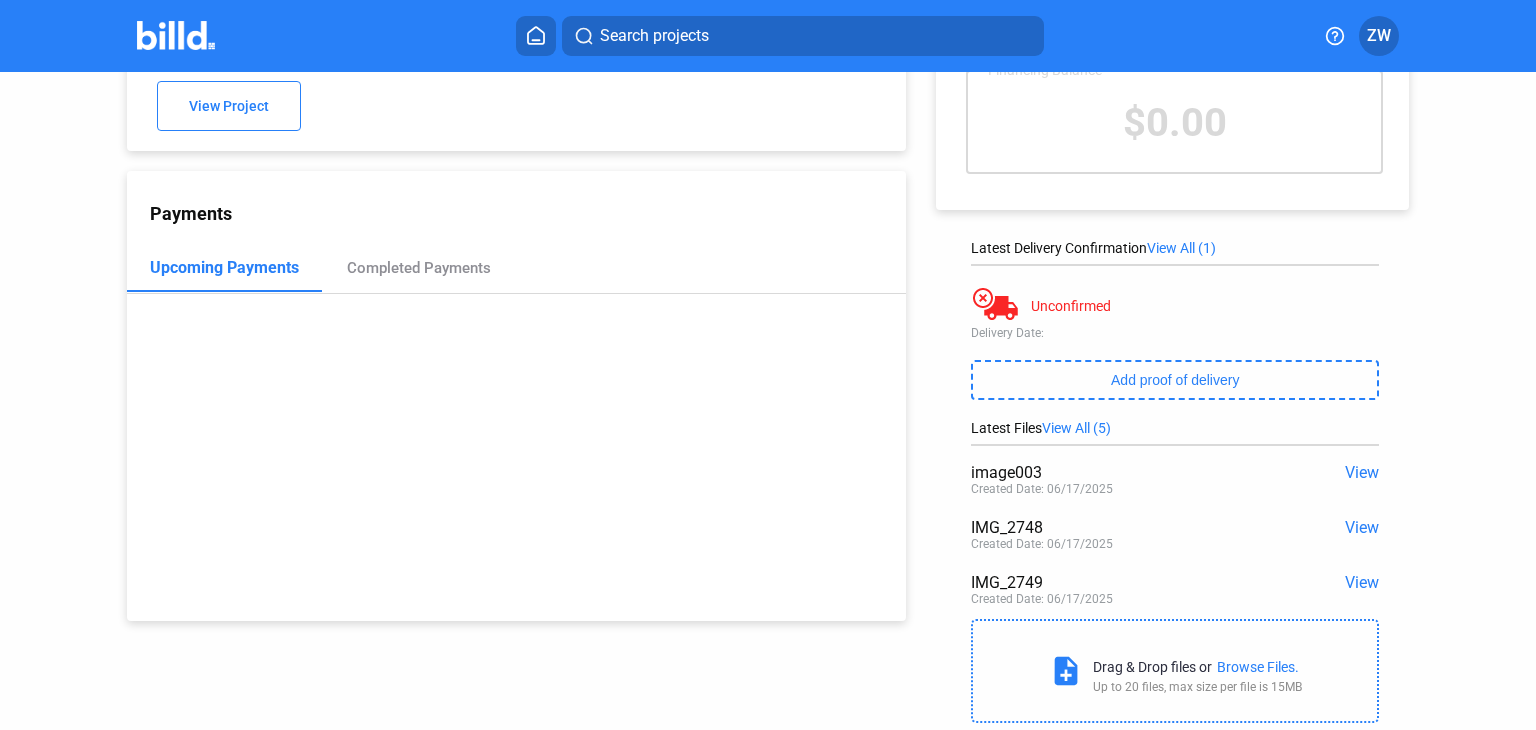 scroll, scrollTop: 85, scrollLeft: 0, axis: vertical 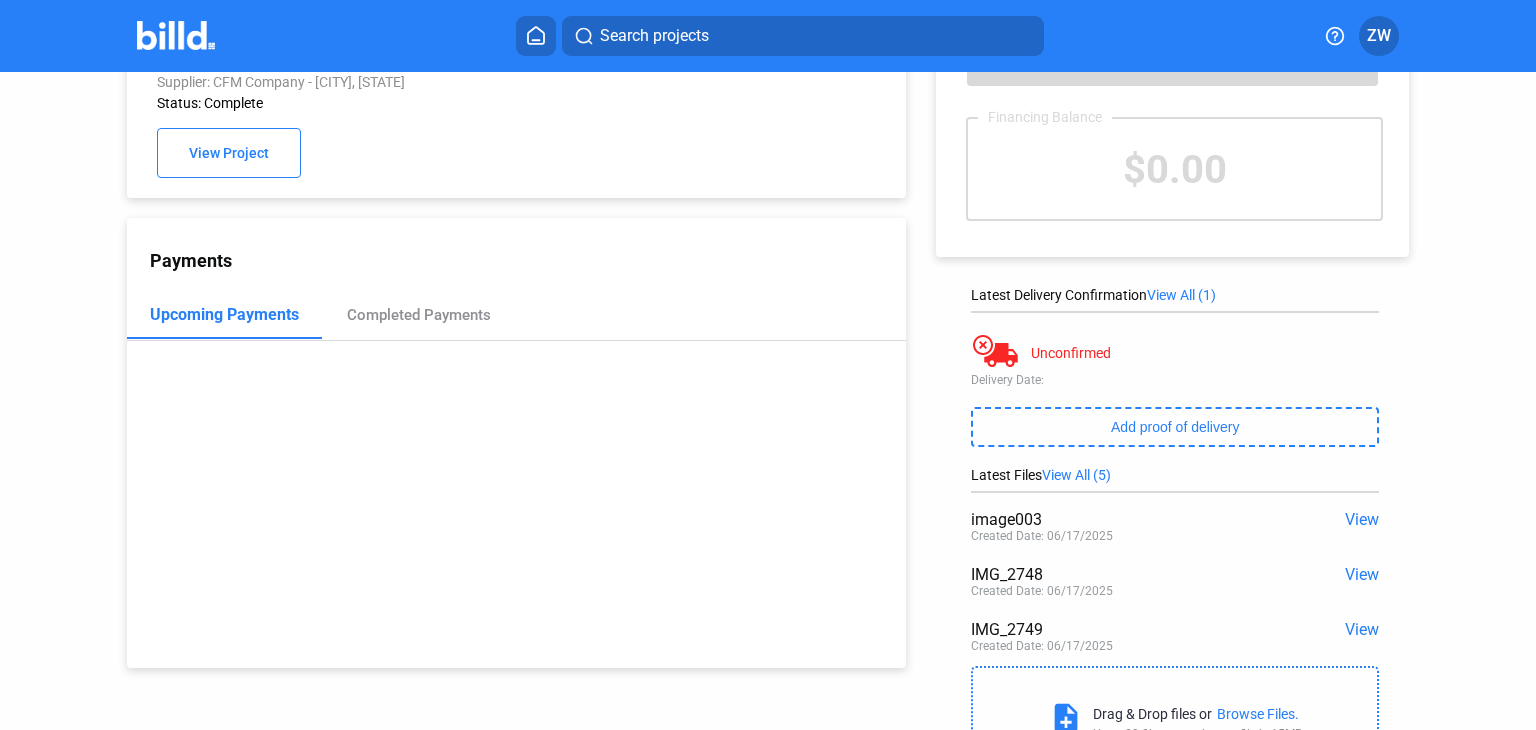 click on "image003  View  Created Date: 06/17/2025" 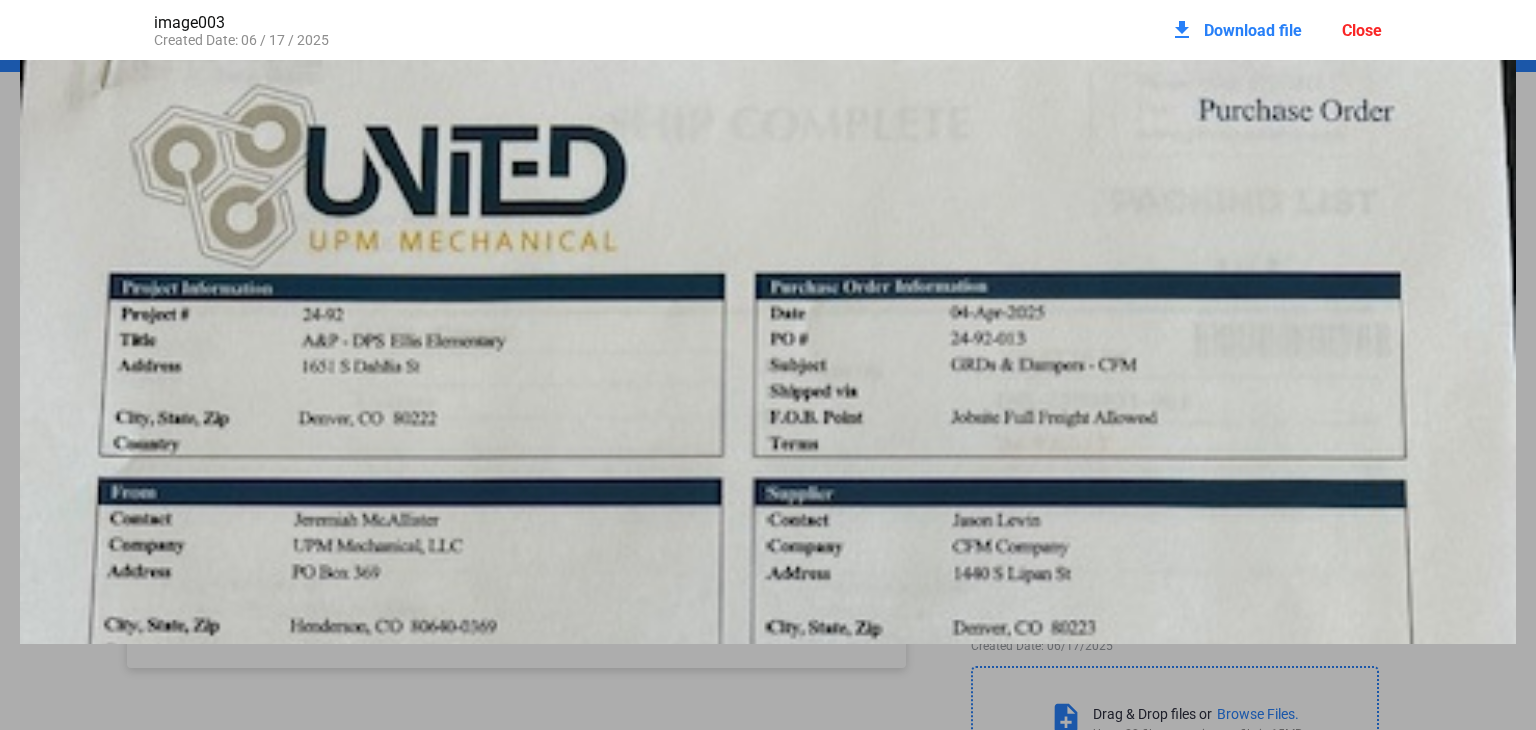 scroll, scrollTop: 0, scrollLeft: 0, axis: both 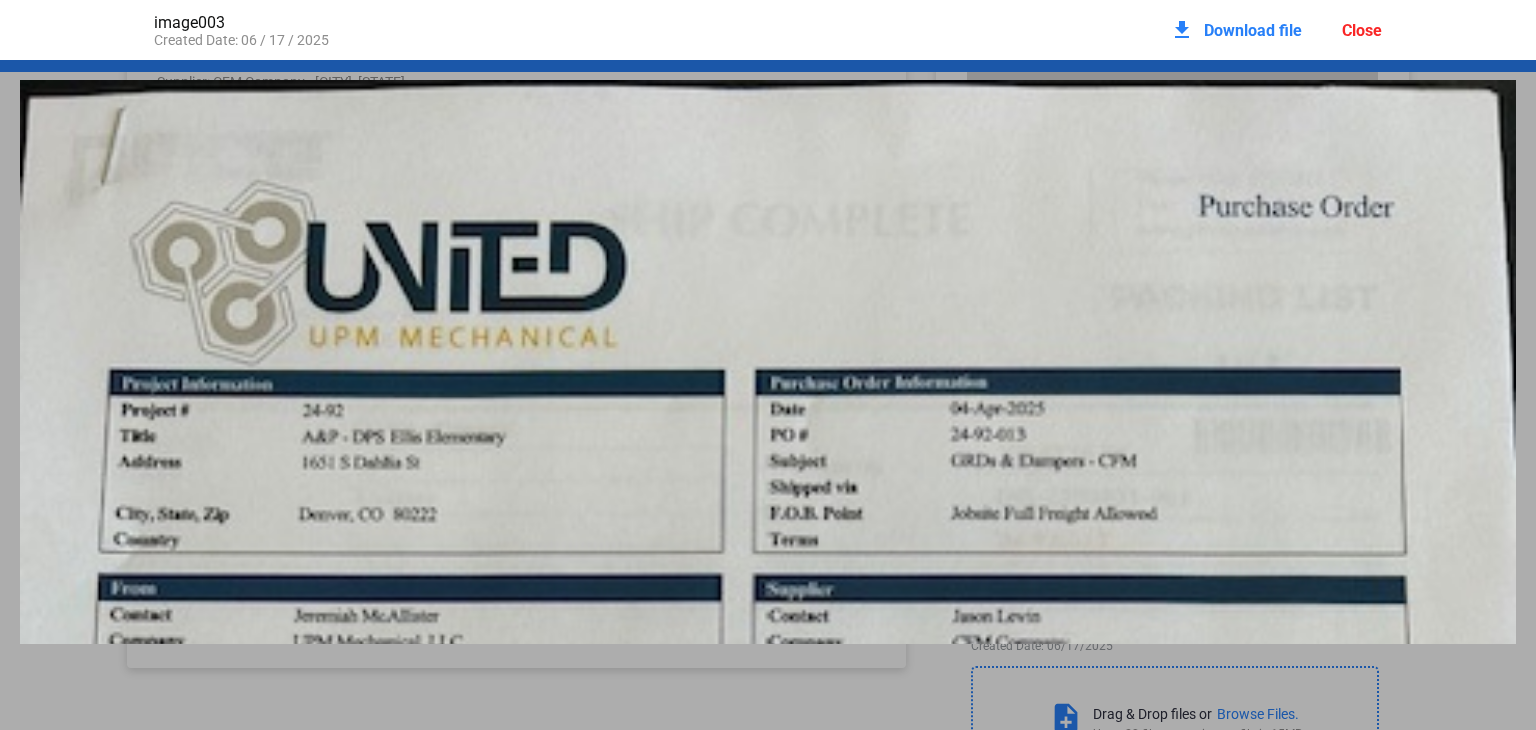 click on "Close" at bounding box center (1362, 30) 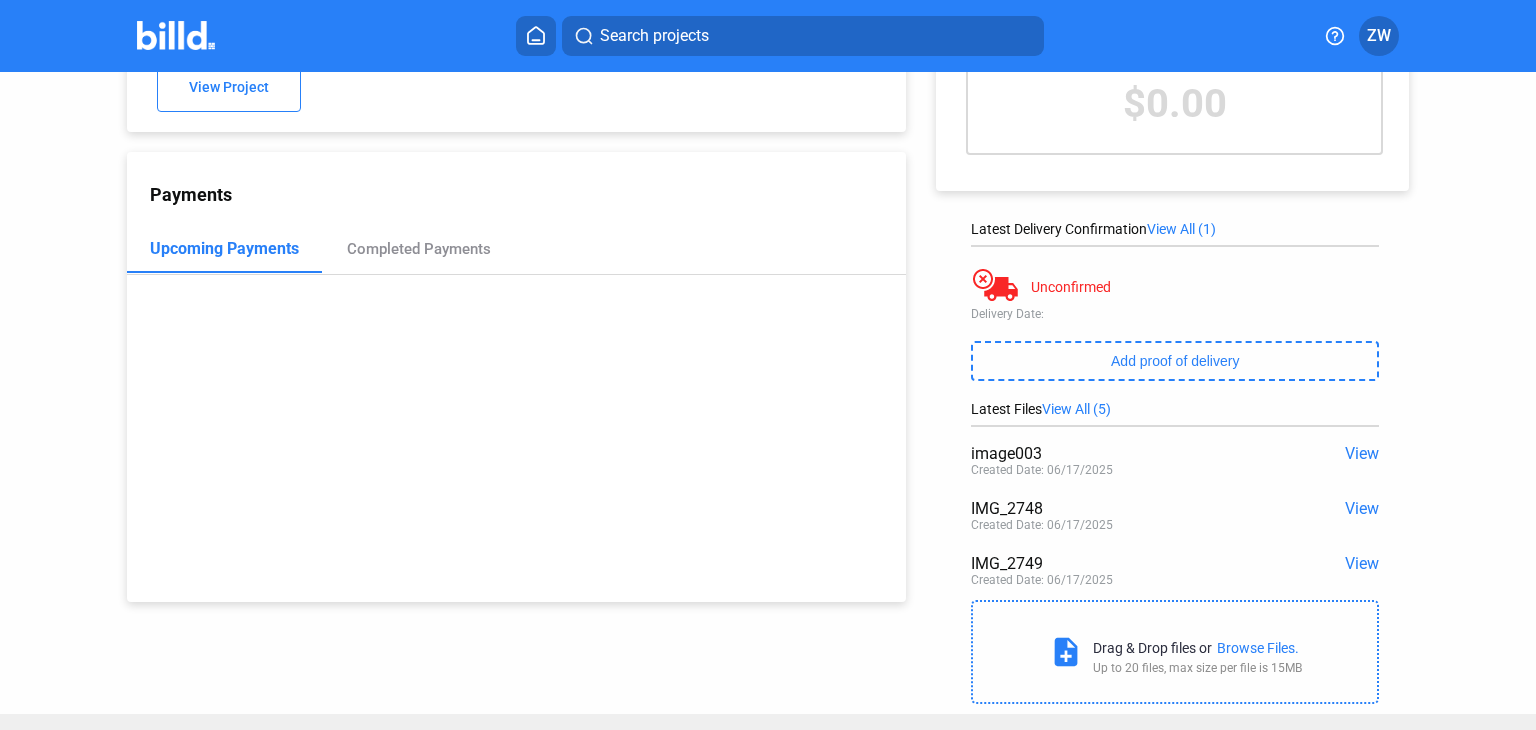 scroll, scrollTop: 185, scrollLeft: 0, axis: vertical 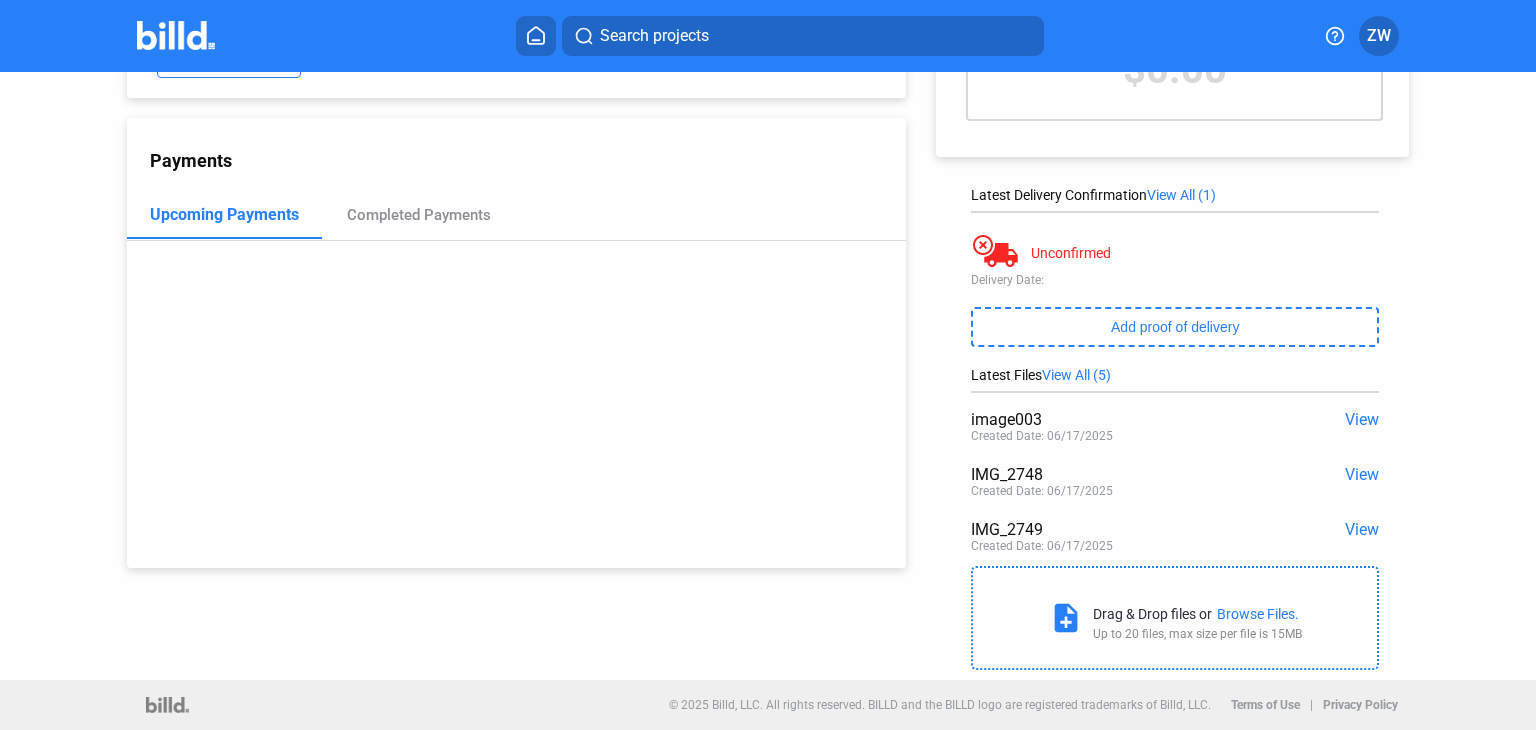 click on "View" 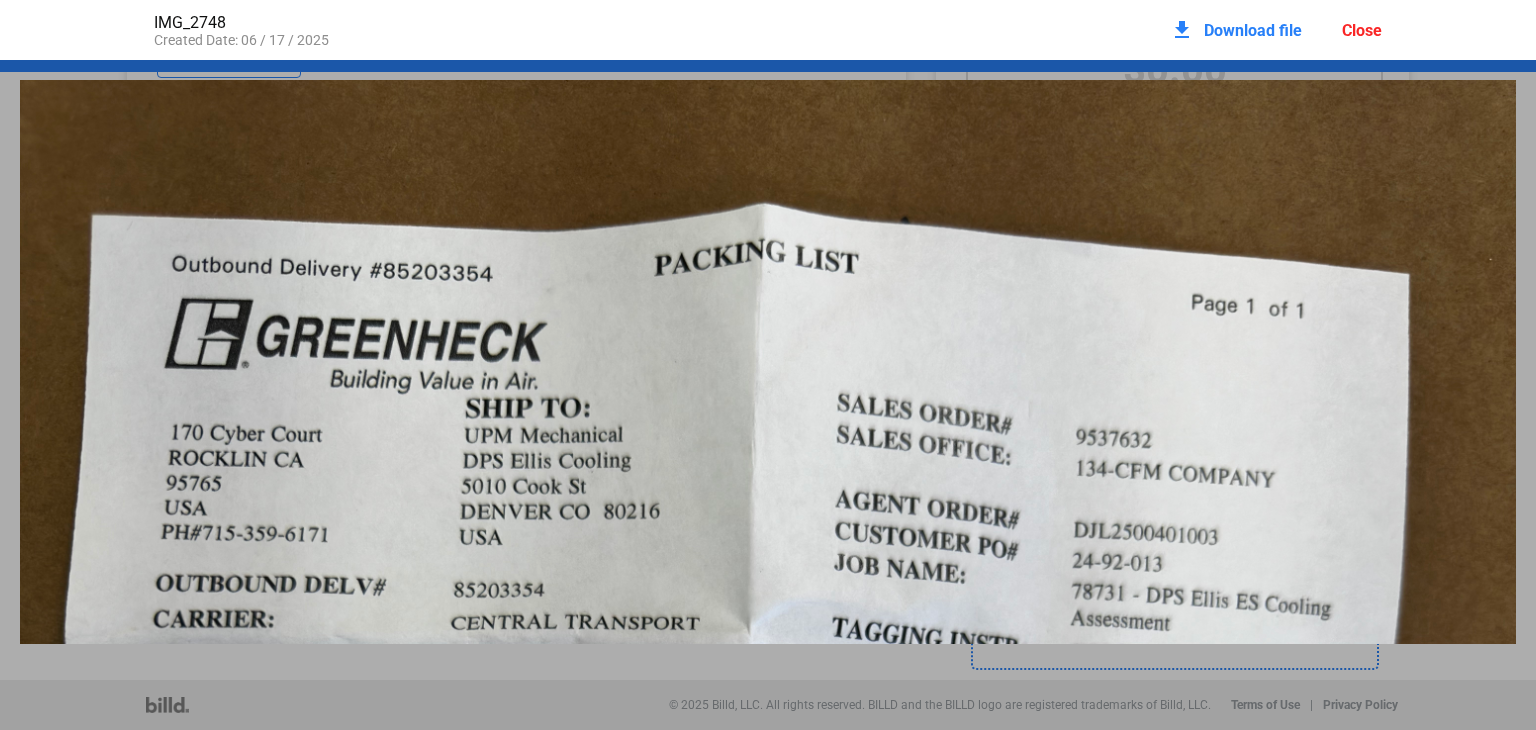 click on "Close" at bounding box center [1362, 30] 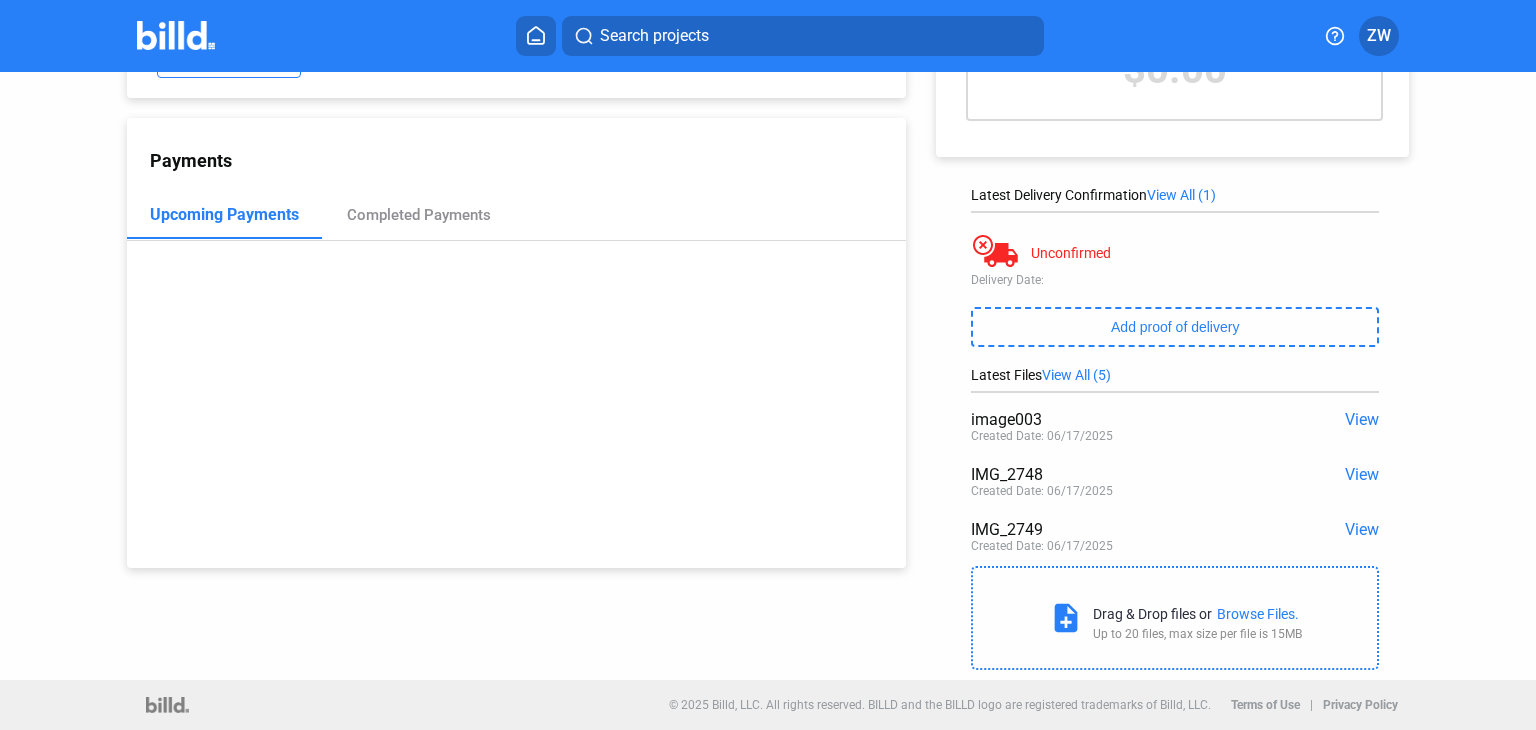 click on "View" 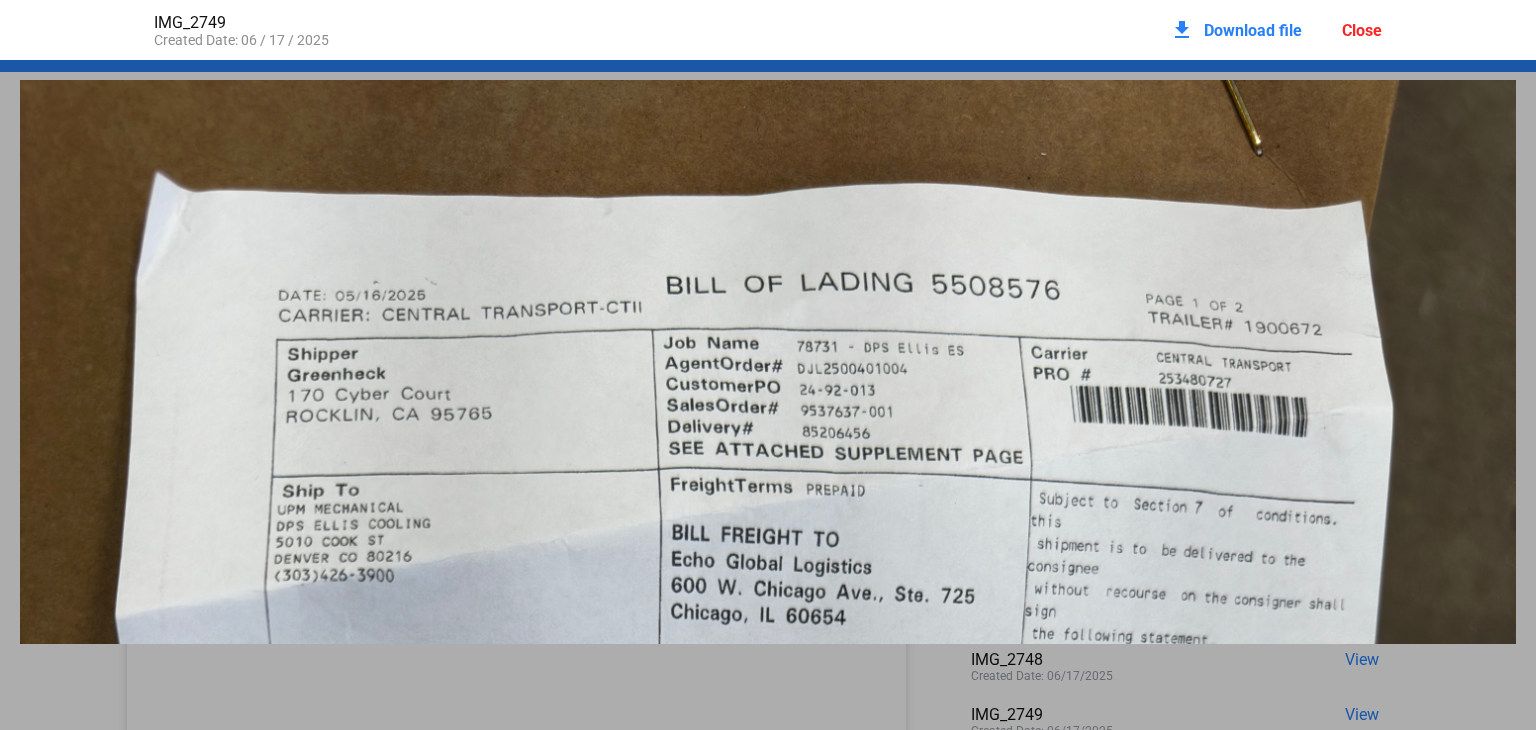 scroll, scrollTop: 0, scrollLeft: 0, axis: both 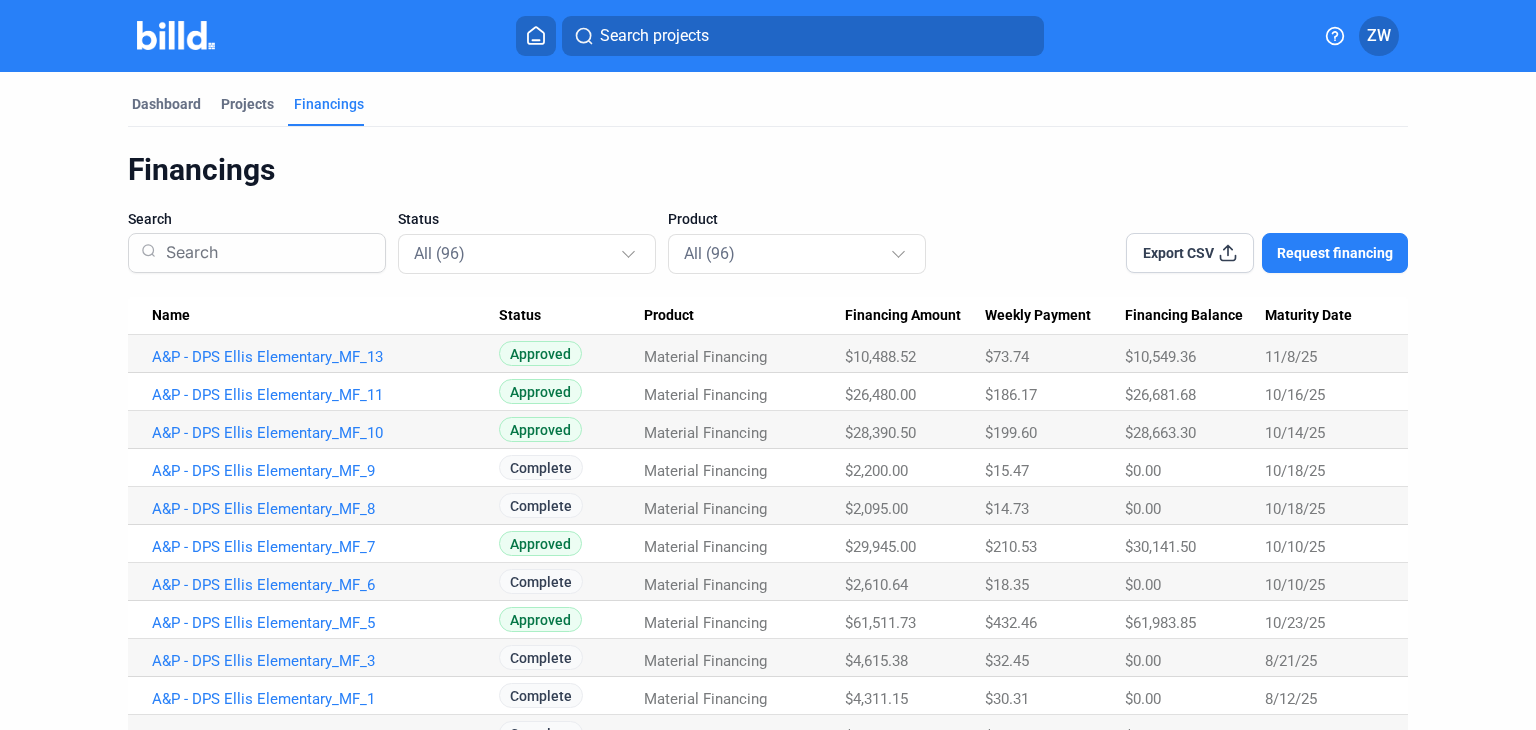 click on "Maturity Date" at bounding box center [1308, 316] 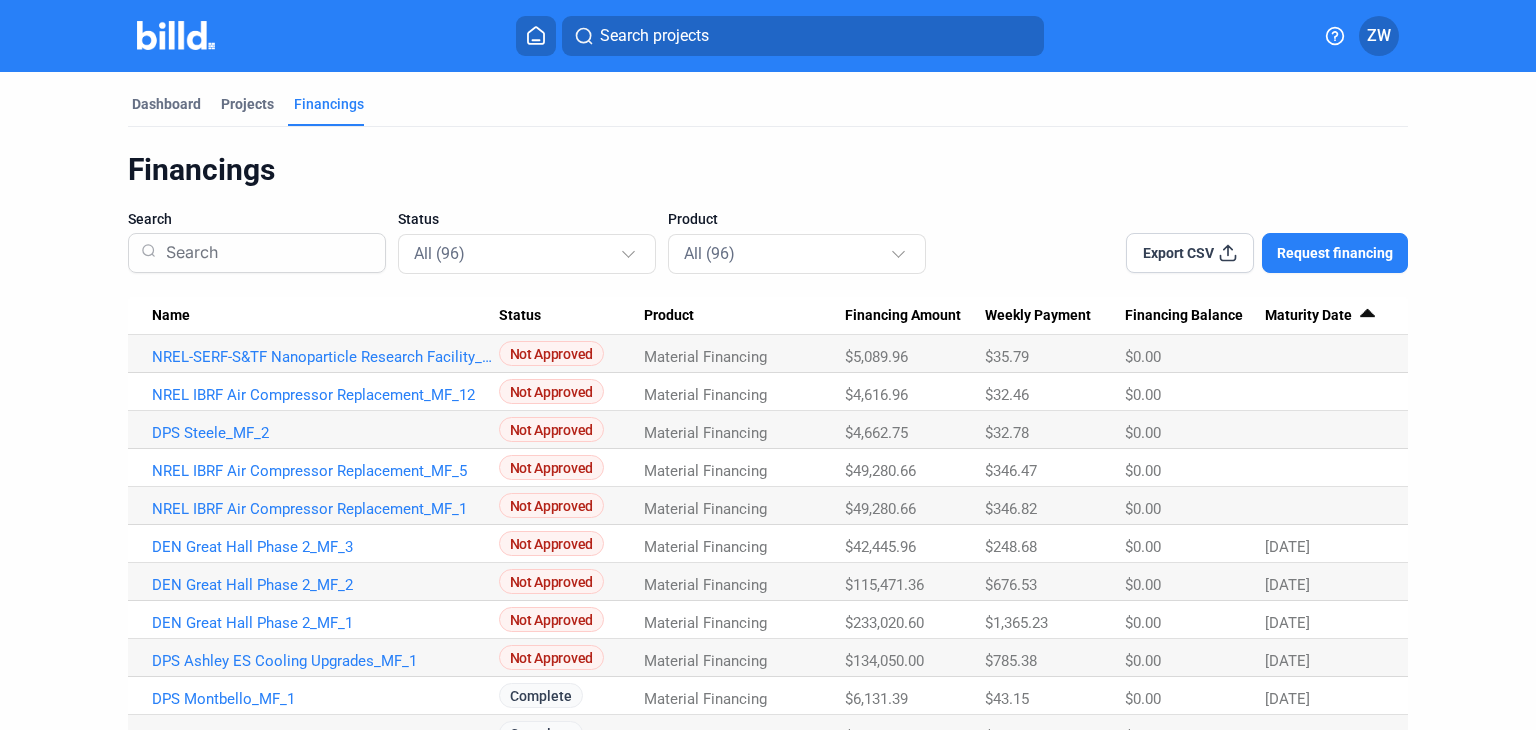 click on "Maturity Date" at bounding box center (1308, 316) 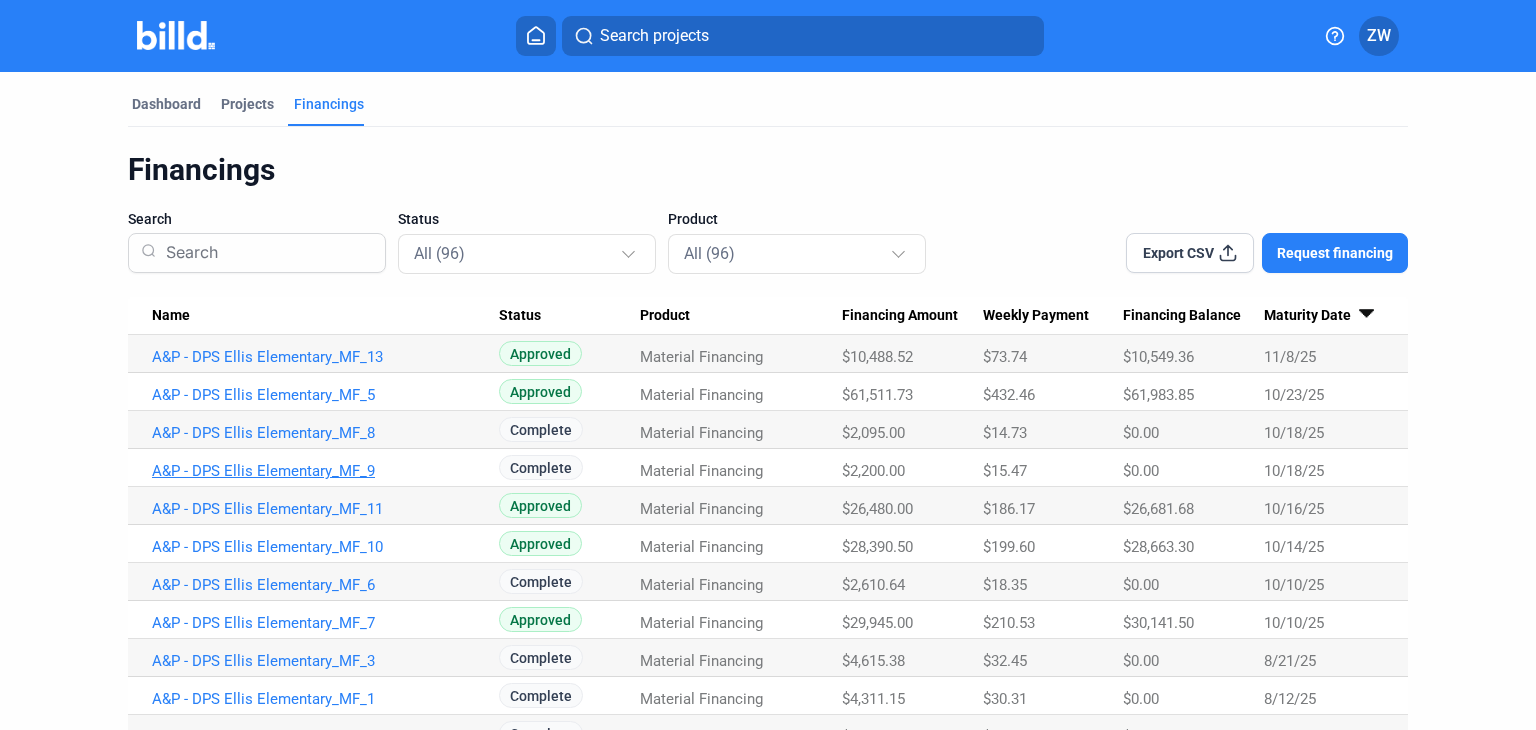 click on "A&P - DPS Ellis Elementary_MF_9" at bounding box center (325, 357) 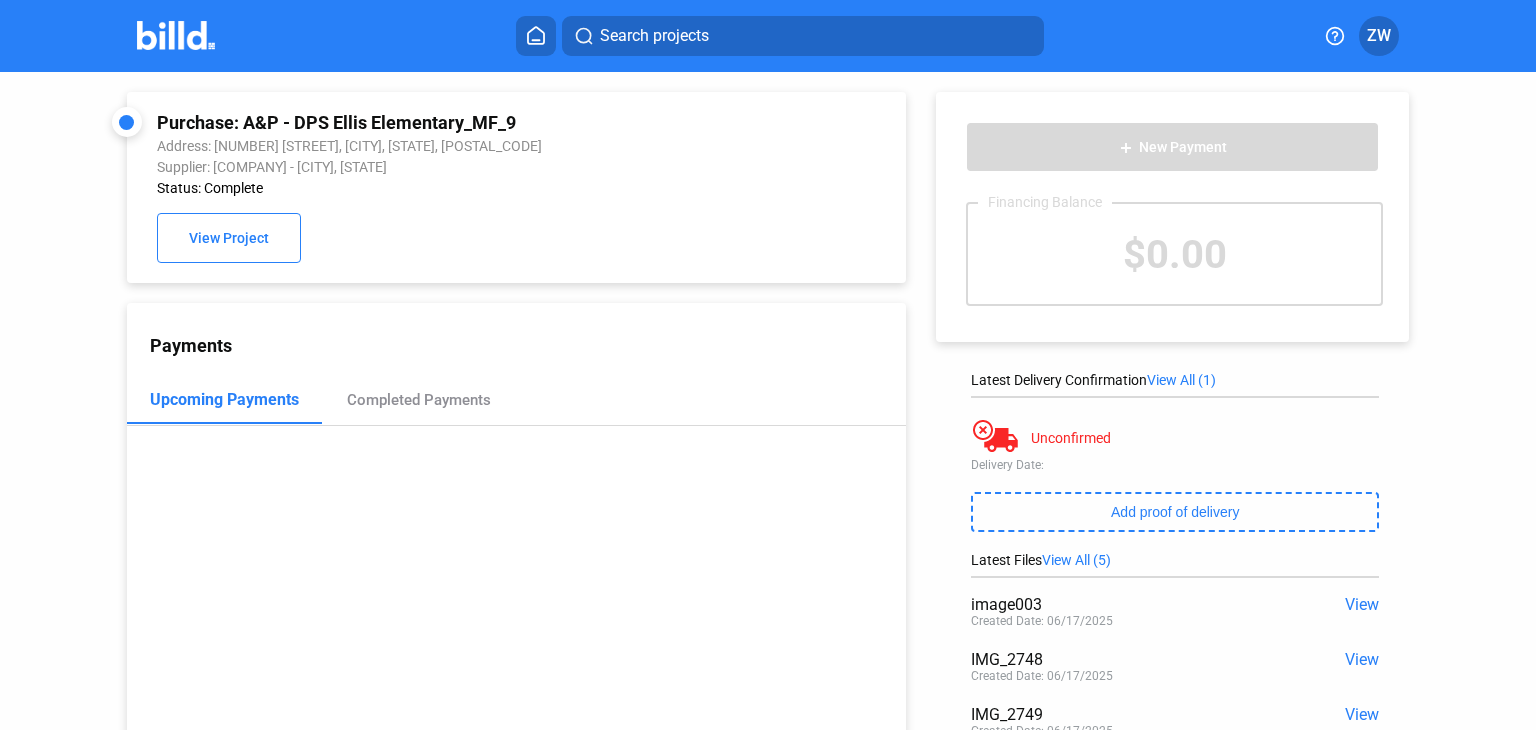 click on "Purchase: [COMPANY] - [CITY] [PROJECT_NAME]   Address: [NUMBER] [STREET], [CITY], [STATE], [POSTAL_CODE]   Supplier: [COMPANY] - [CITY], [STATE]  Status: Complete View Project Payments Upcoming Payments Completed Payments add New Payment  Financing Balance   $0.00   Latest Delivery Confirmation  <span> View All (1) Unconfirmed  Delivery Date:   Add proof of delivery  Latest Files  <span> View All (5)  image003  View  Created Date: [DATE]   IMG_2748  View  Created Date: [DATE]   IMG_2749  View  Created Date: [DATE]   note_add  Drag & Drop files or  Browse Files.   Up to 20 files, max size per file is 15MB  close" 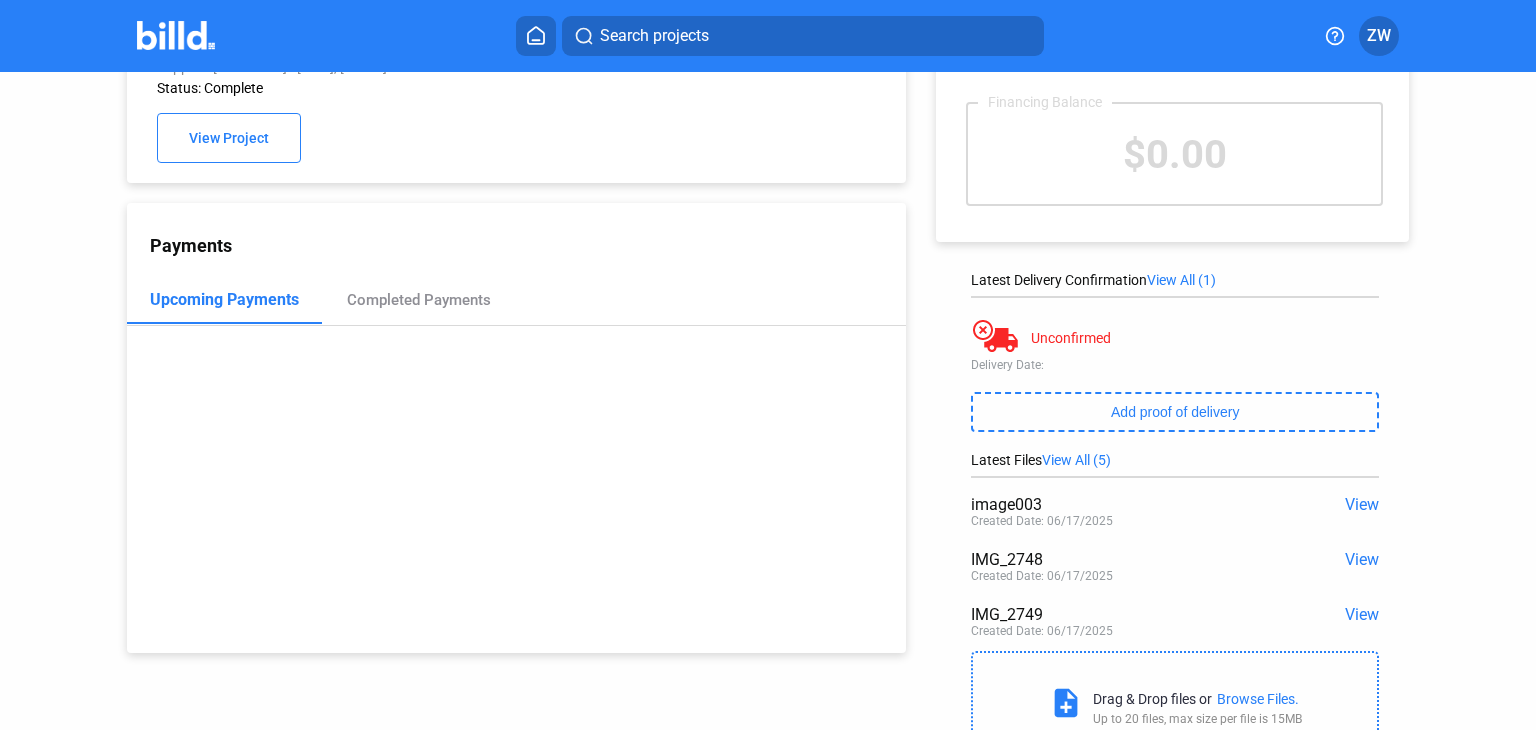 scroll, scrollTop: 185, scrollLeft: 0, axis: vertical 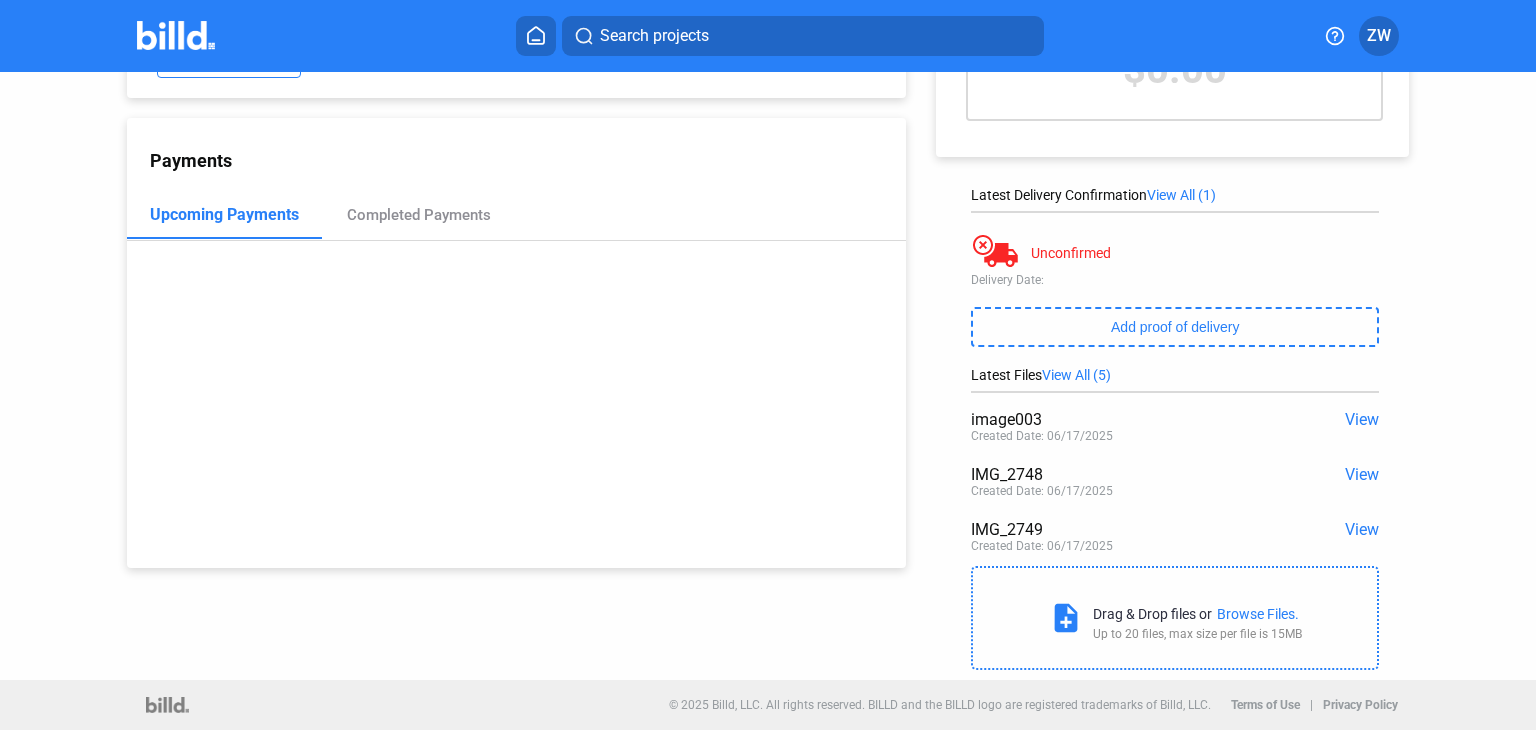 click on "View" 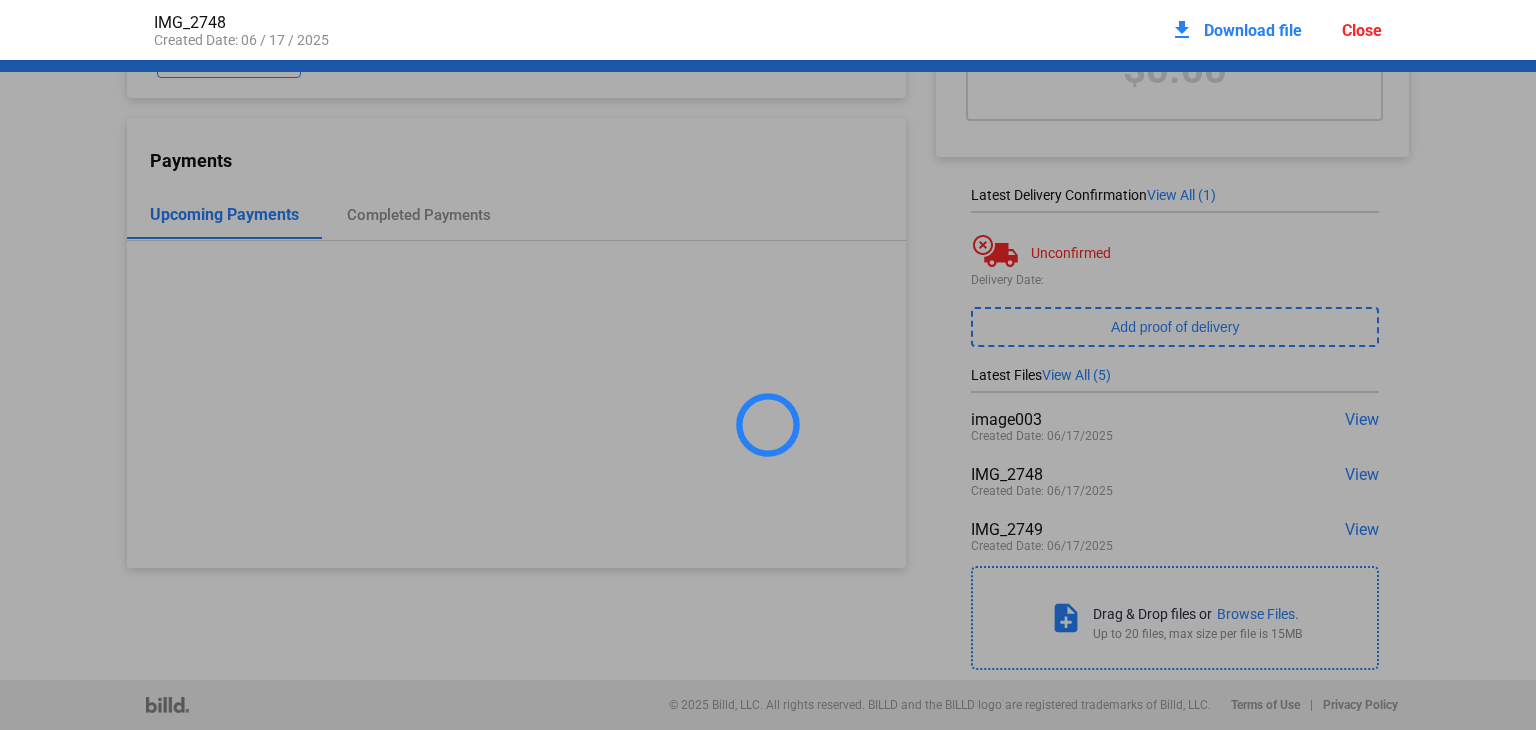 click on "Close" at bounding box center [1362, 30] 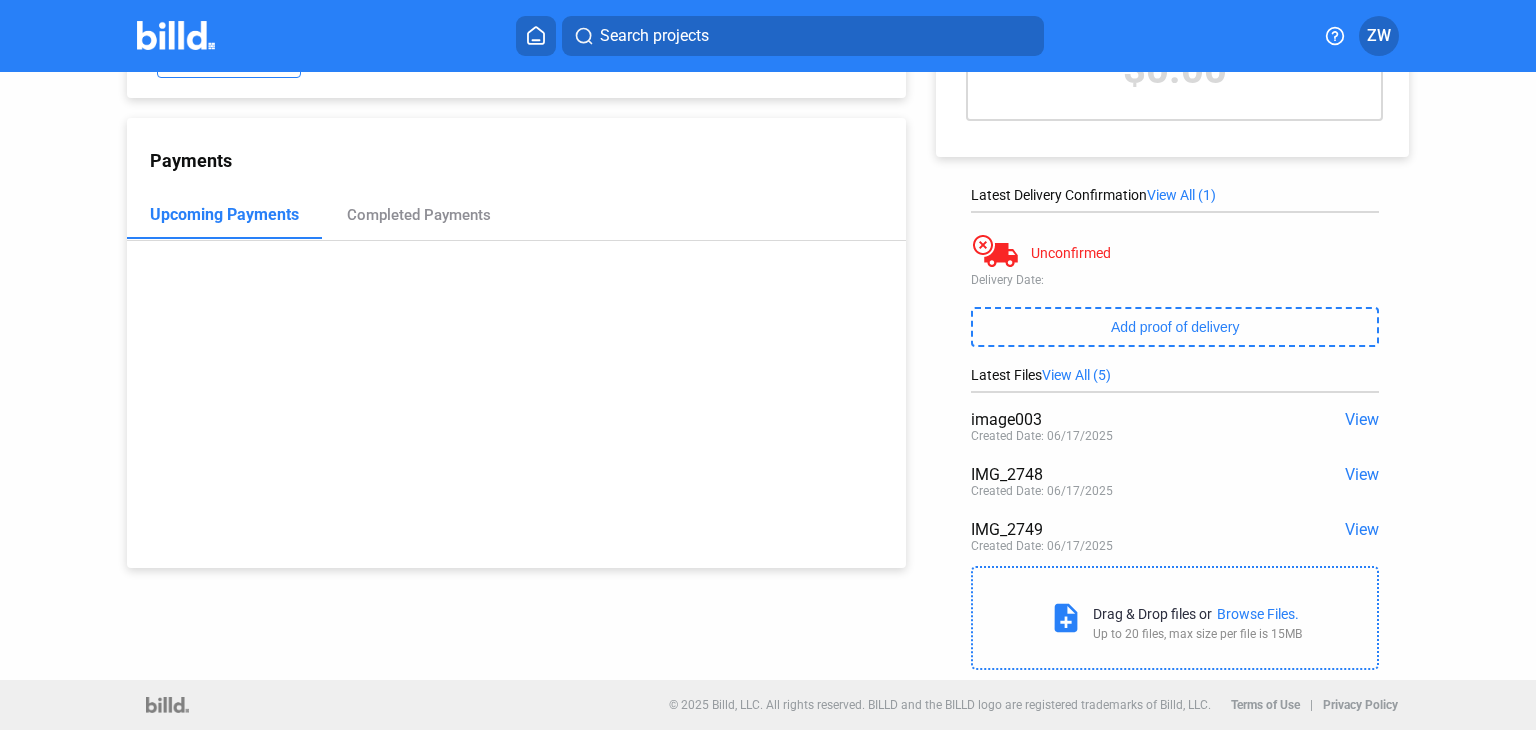 scroll, scrollTop: 0, scrollLeft: 0, axis: both 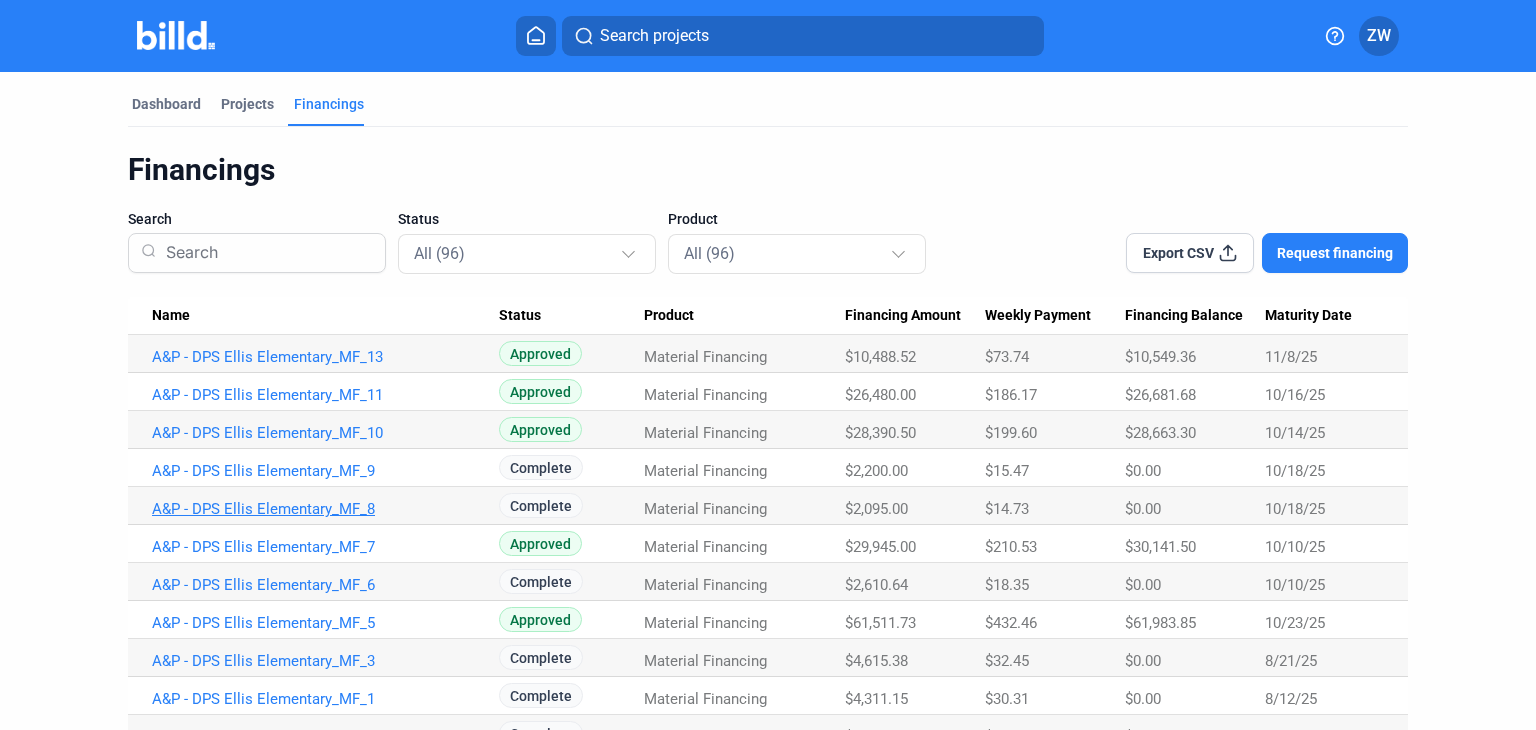 click on "A&P - DPS Ellis Elementary_MF_8" at bounding box center [325, 357] 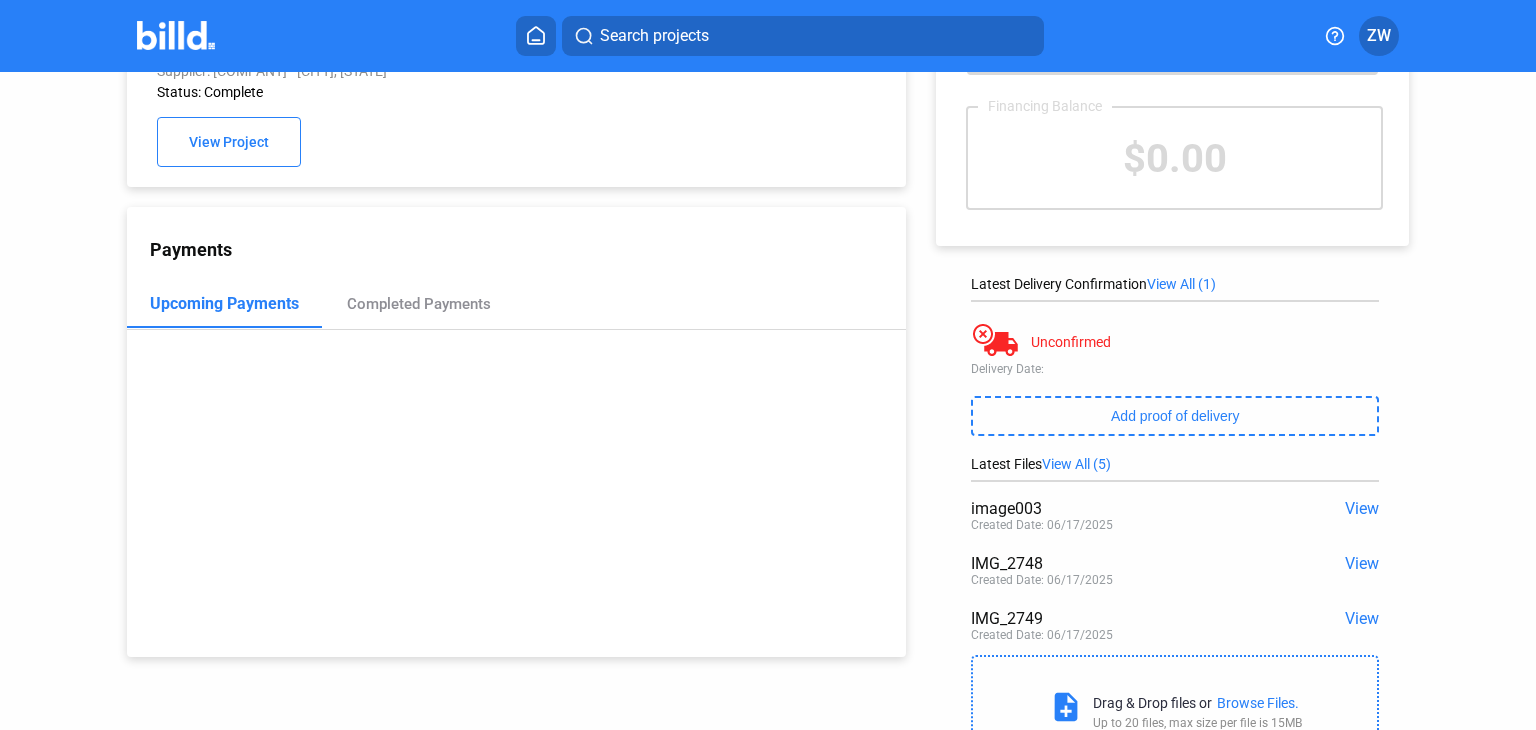 scroll, scrollTop: 0, scrollLeft: 0, axis: both 